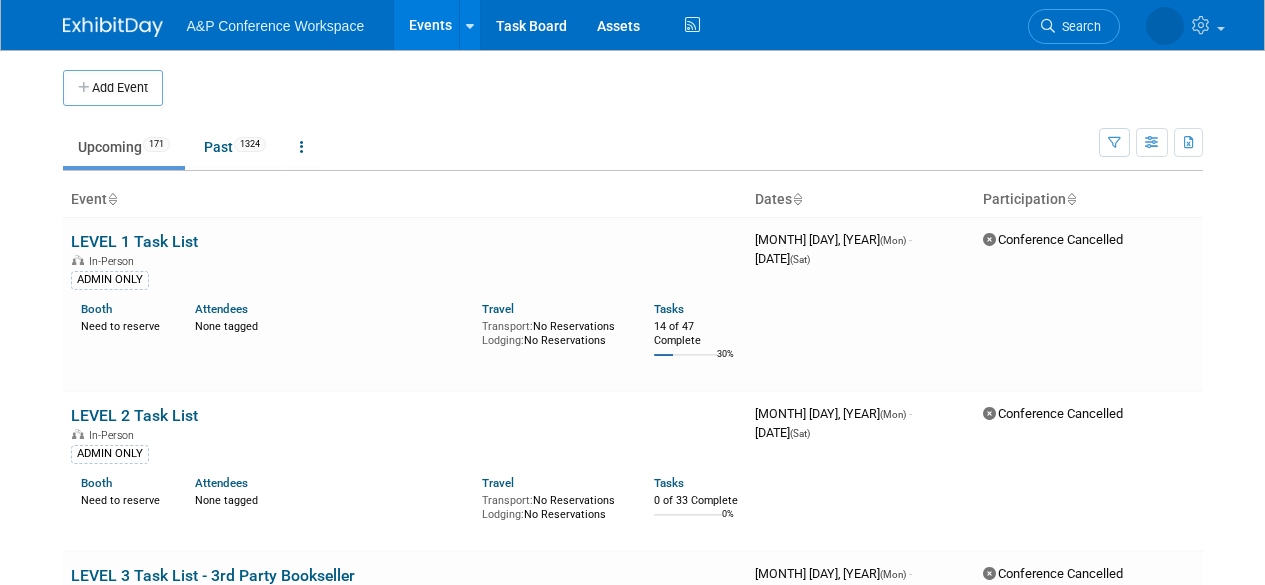 scroll, scrollTop: 0, scrollLeft: 0, axis: both 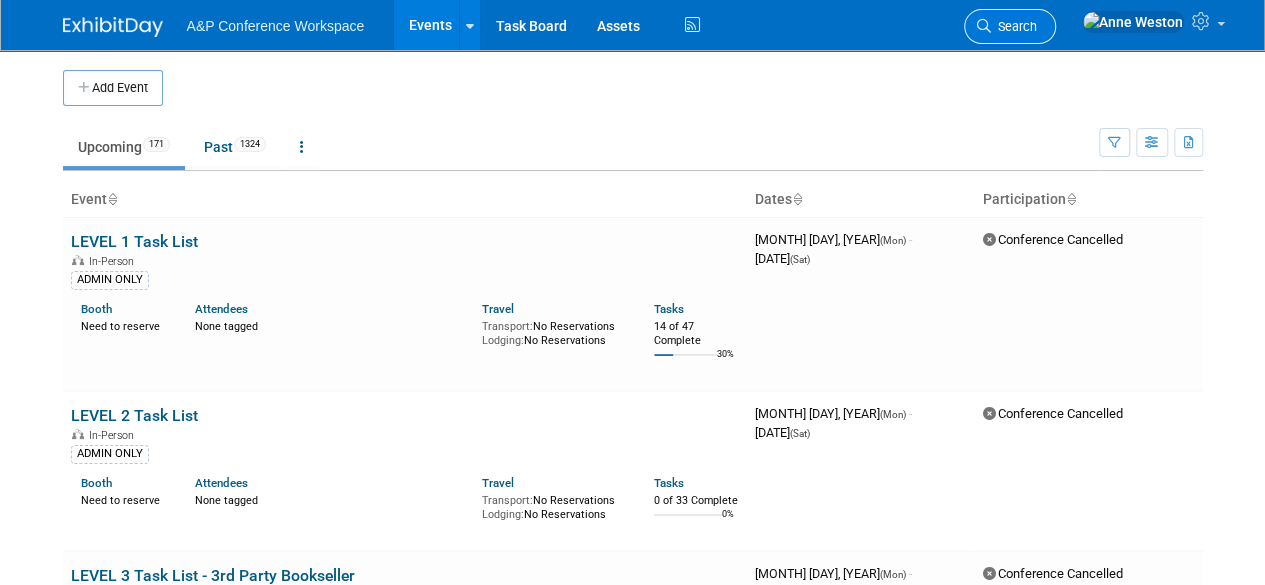 click on "Search" at bounding box center (1014, 26) 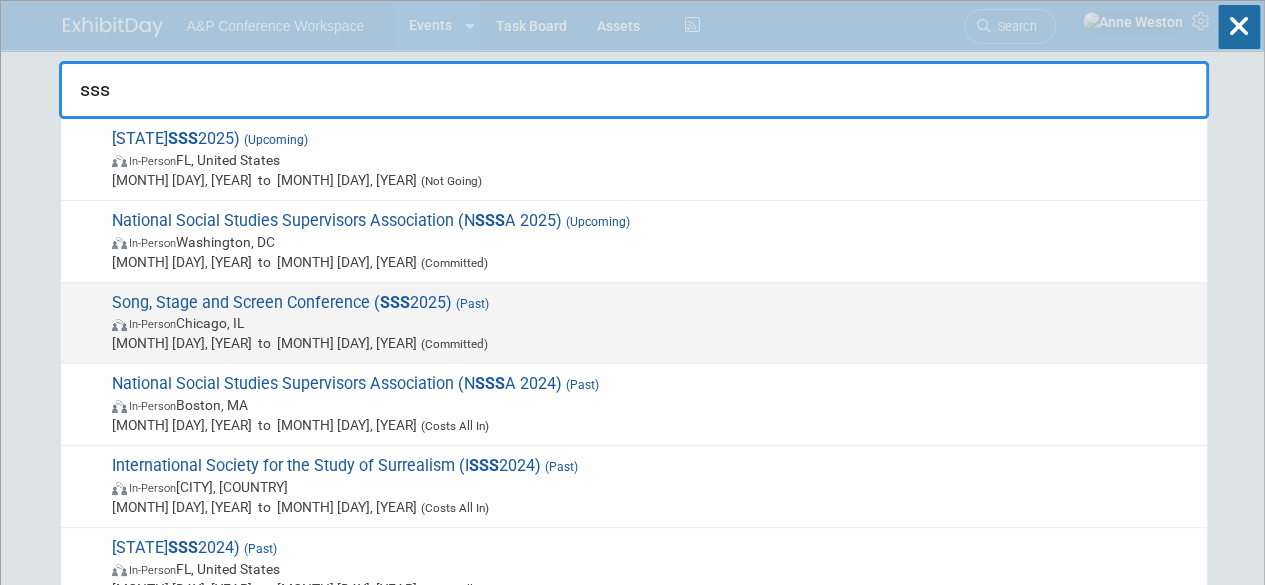 type on "sss" 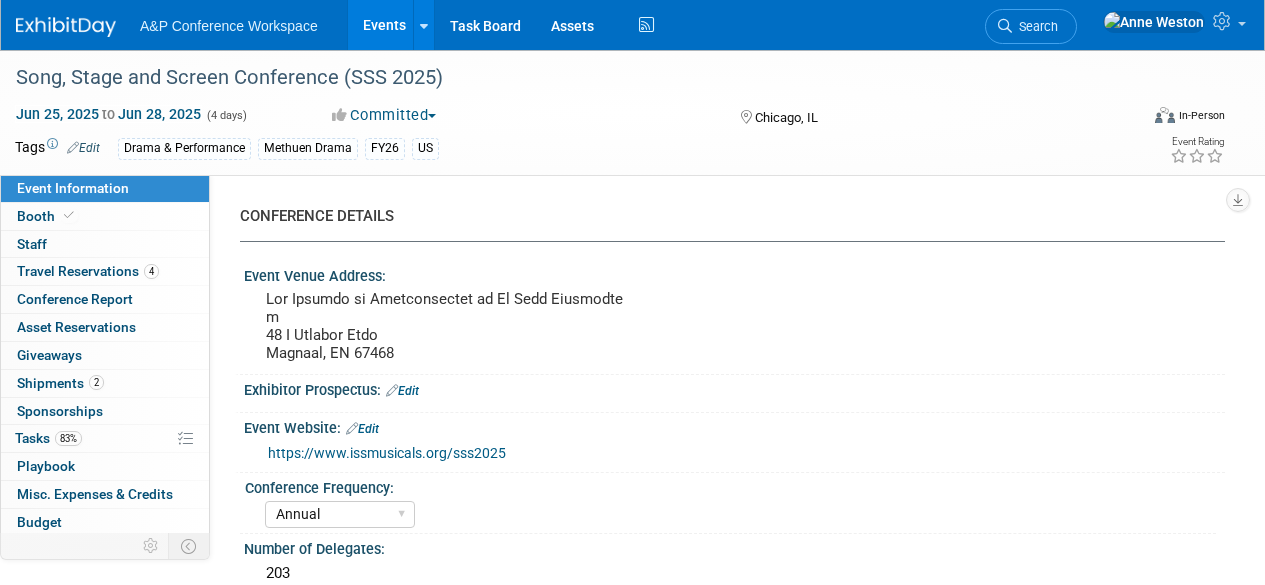 scroll, scrollTop: 0, scrollLeft: 0, axis: both 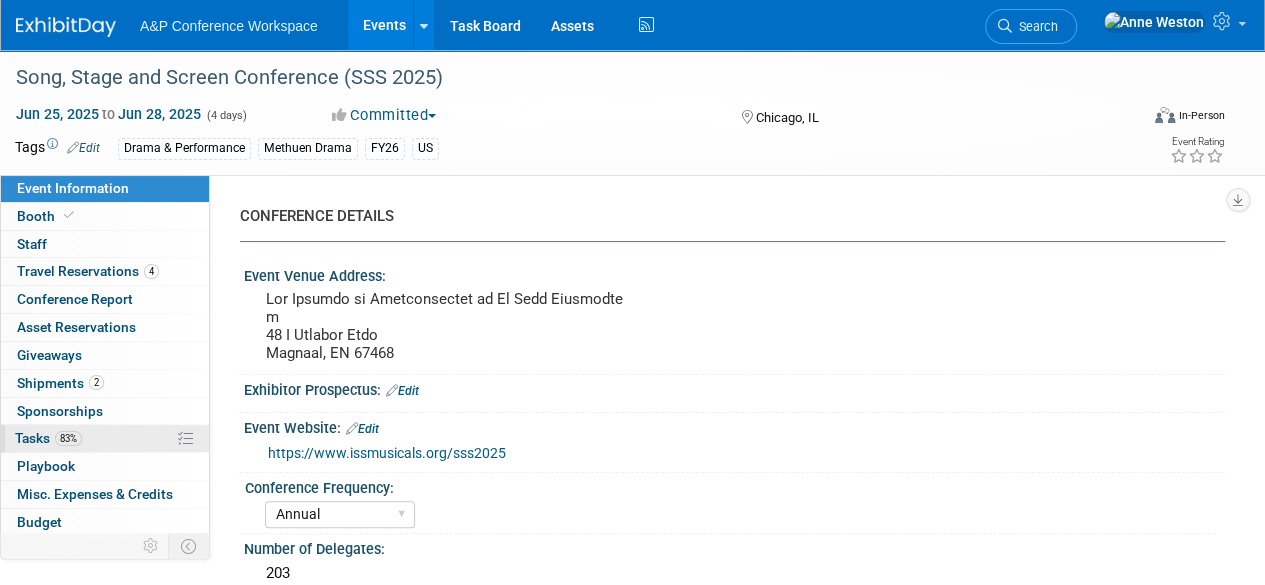 click on "83%
Tasks 83%" at bounding box center (105, 438) 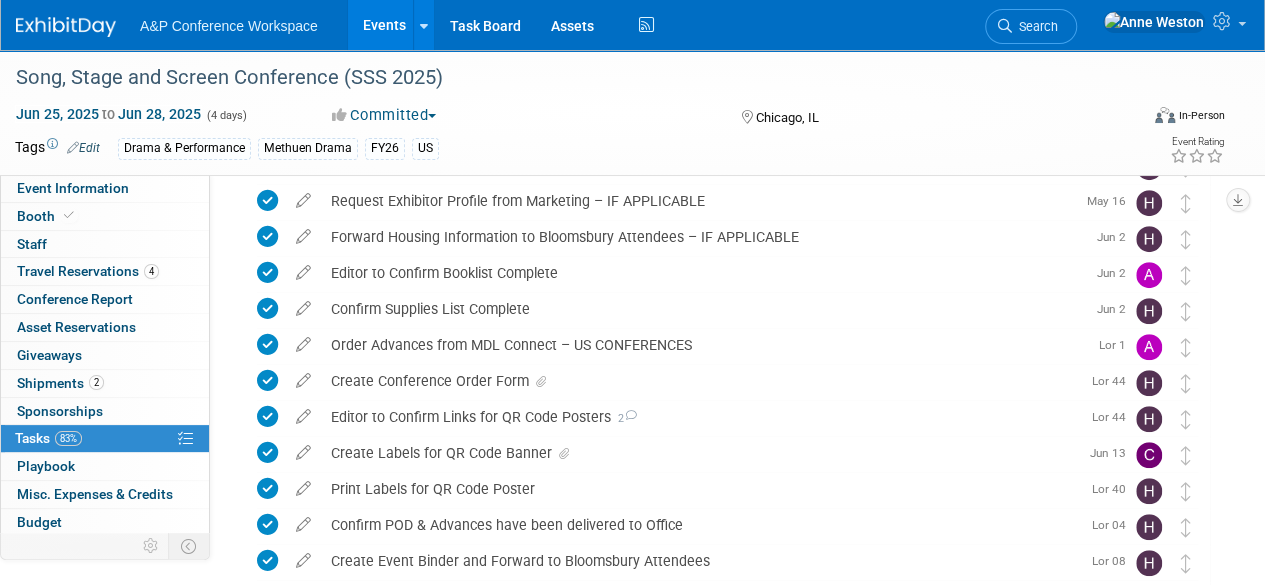 scroll, scrollTop: 0, scrollLeft: 0, axis: both 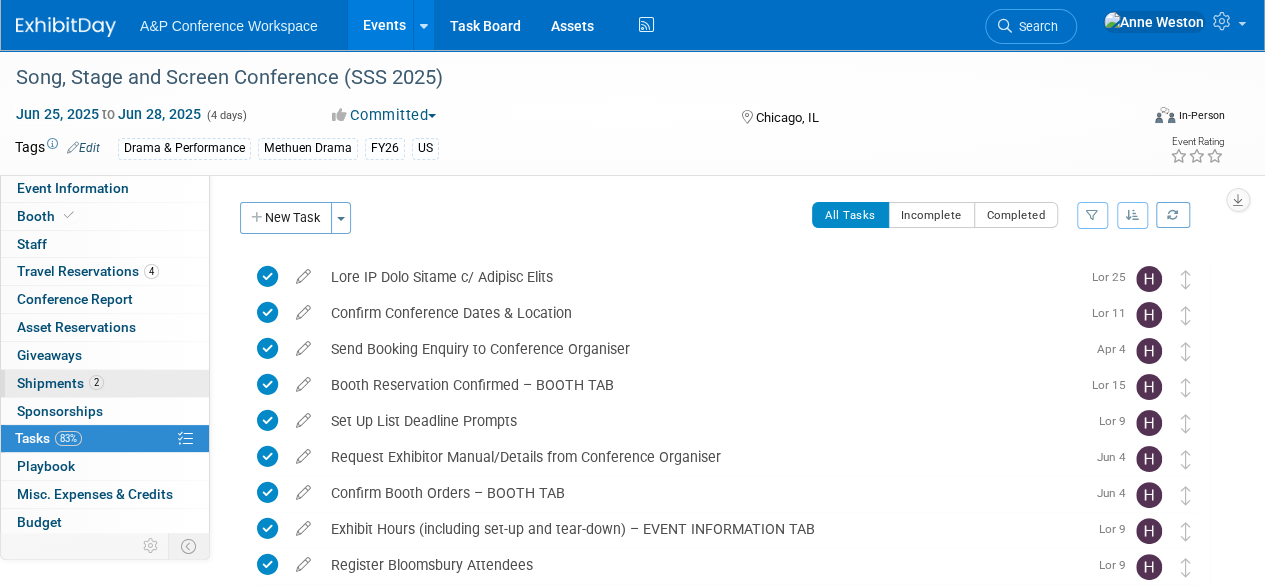 click on "Shipments 2" at bounding box center (60, 383) 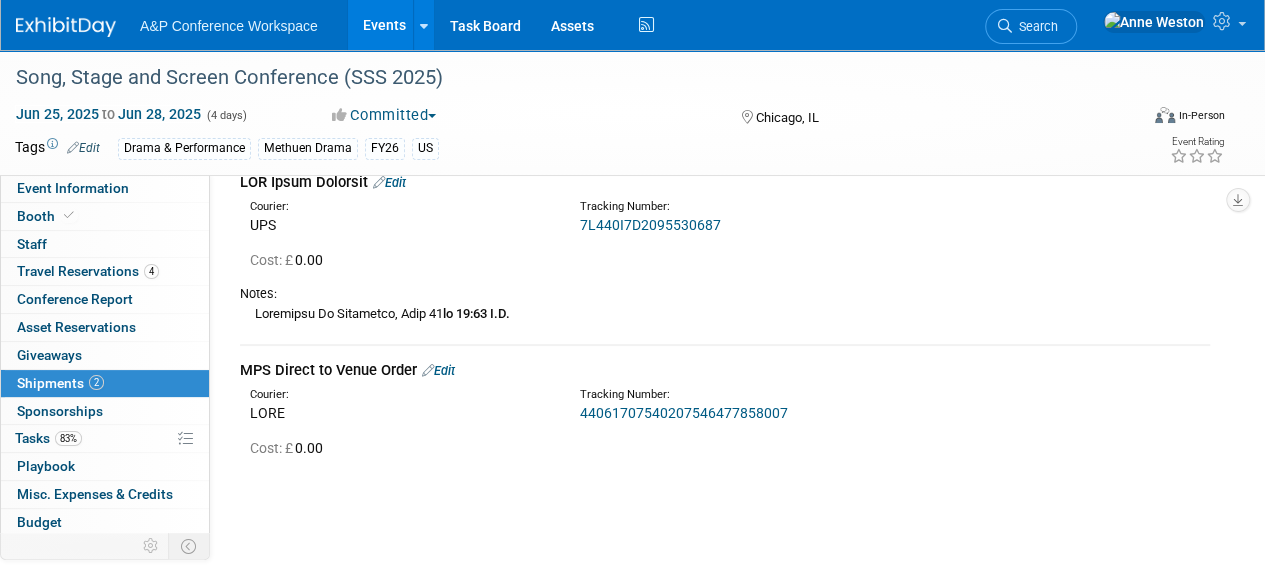 scroll, scrollTop: 0, scrollLeft: 0, axis: both 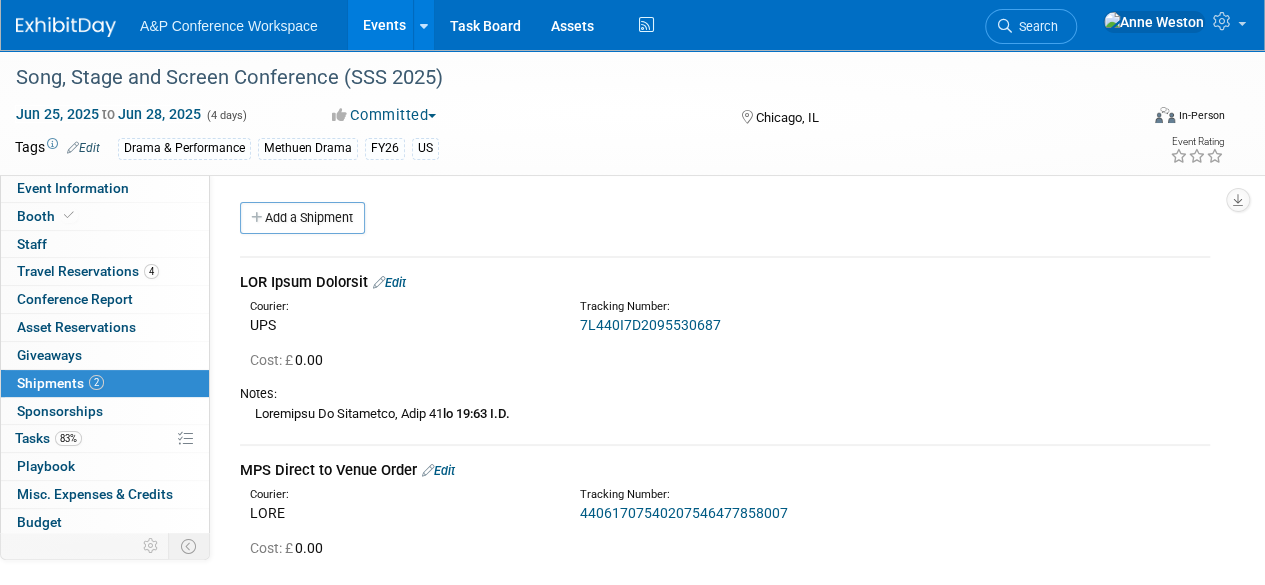 click on "44061707540207546477858007" at bounding box center [684, 513] 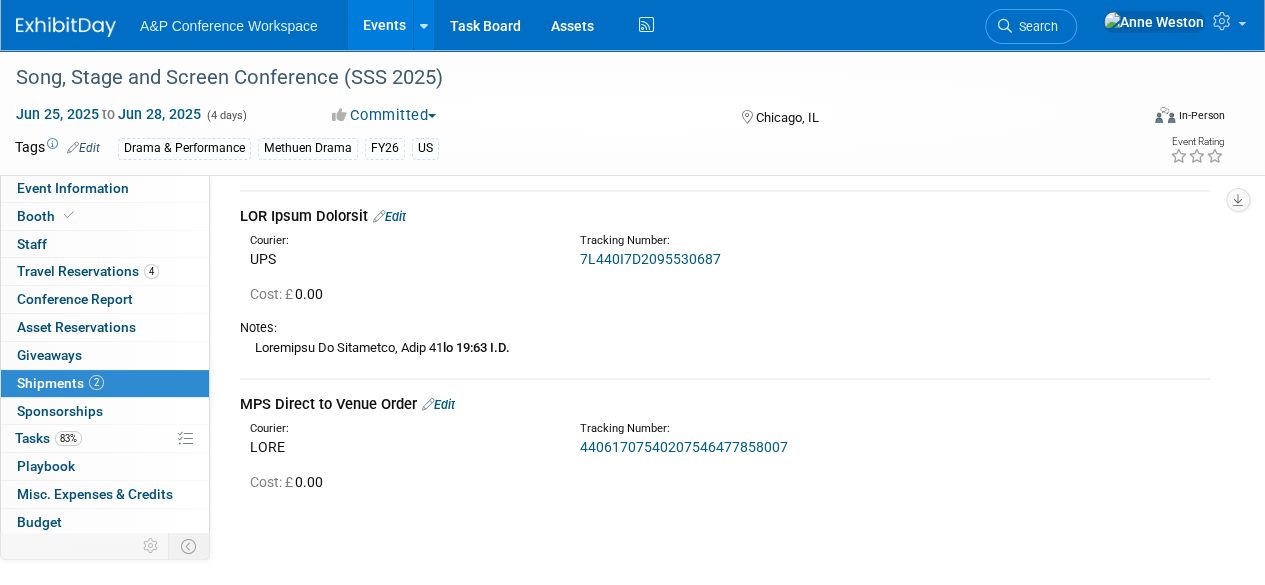 scroll, scrollTop: 0, scrollLeft: 0, axis: both 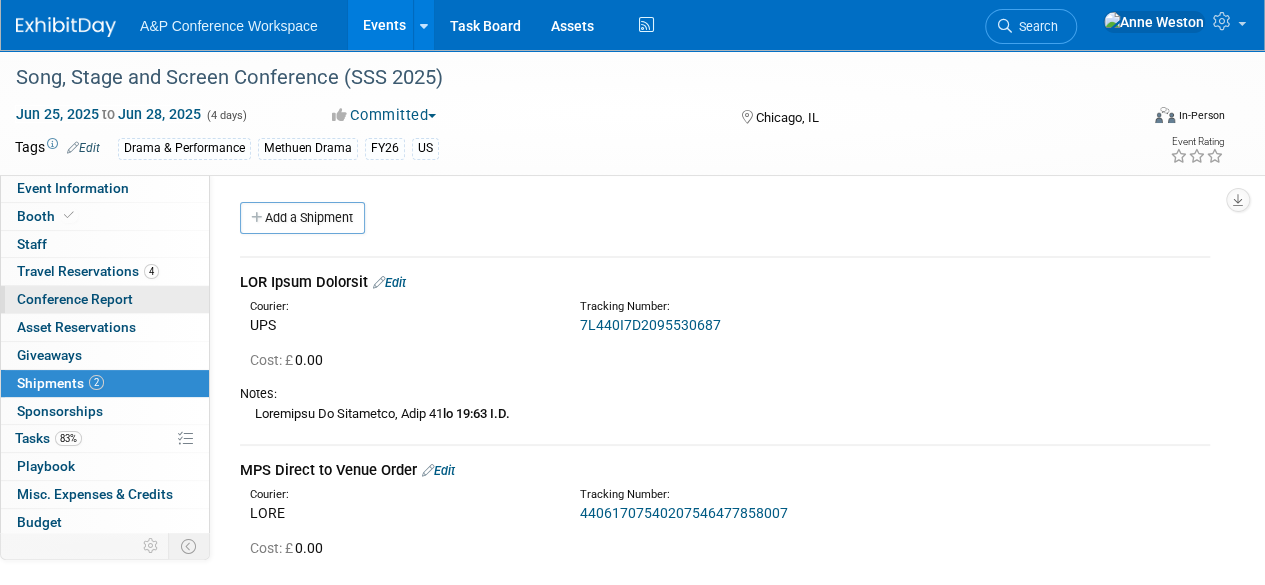 click on "Conference Report" at bounding box center (75, 299) 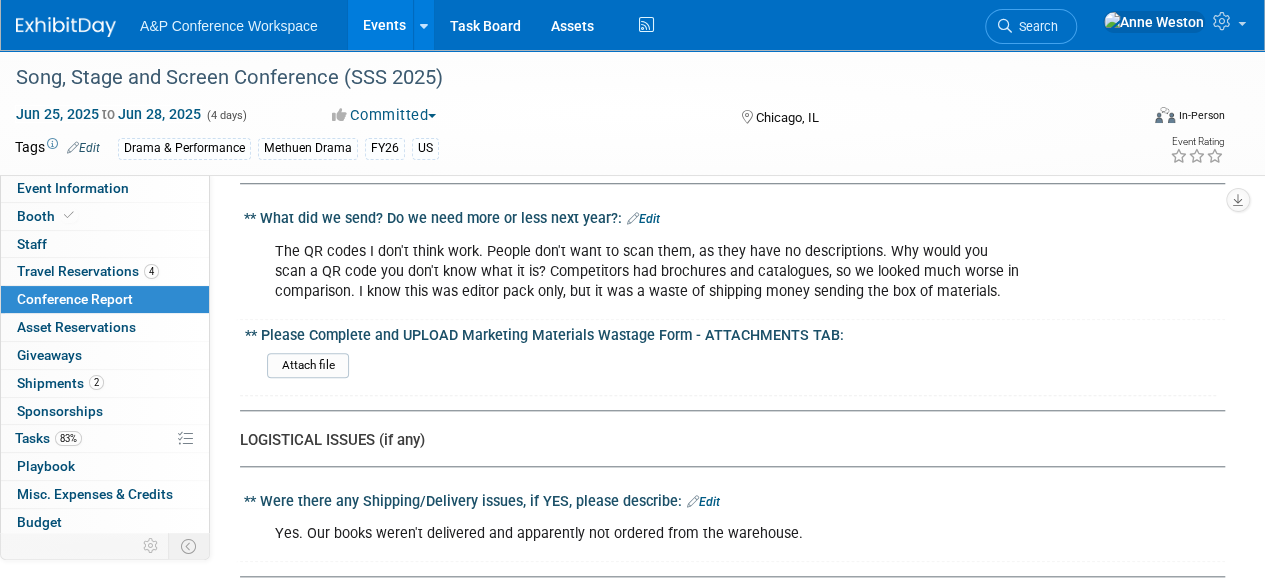 scroll, scrollTop: 4500, scrollLeft: 0, axis: vertical 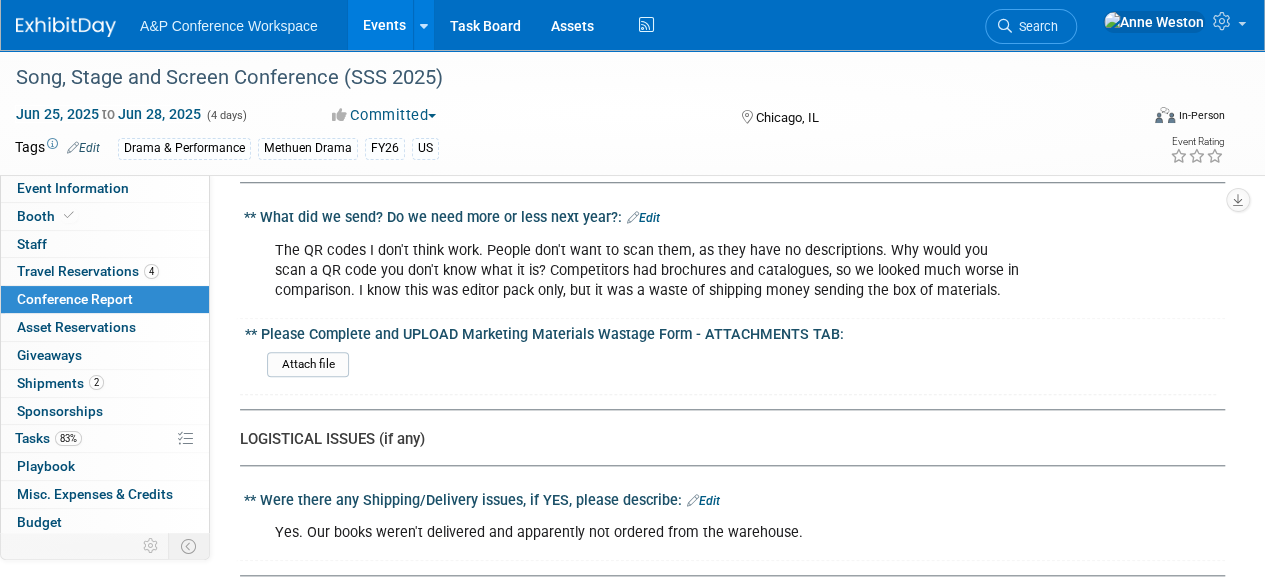 drag, startPoint x: 275, startPoint y: 235, endPoint x: 1016, endPoint y: 279, distance: 742.3052 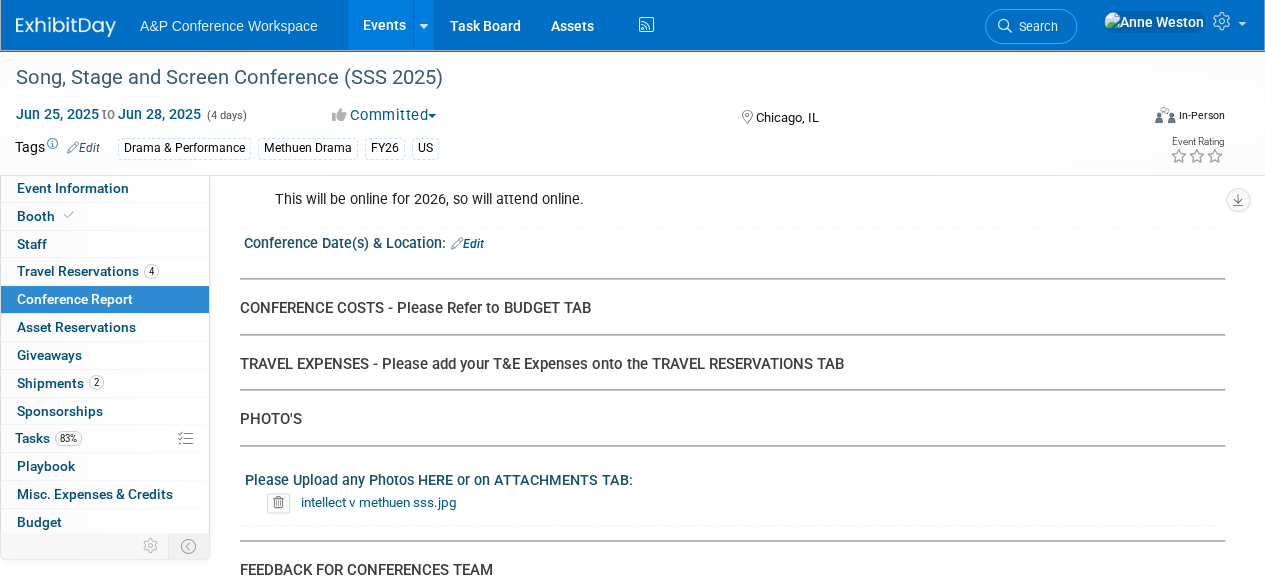 scroll, scrollTop: 4966, scrollLeft: 0, axis: vertical 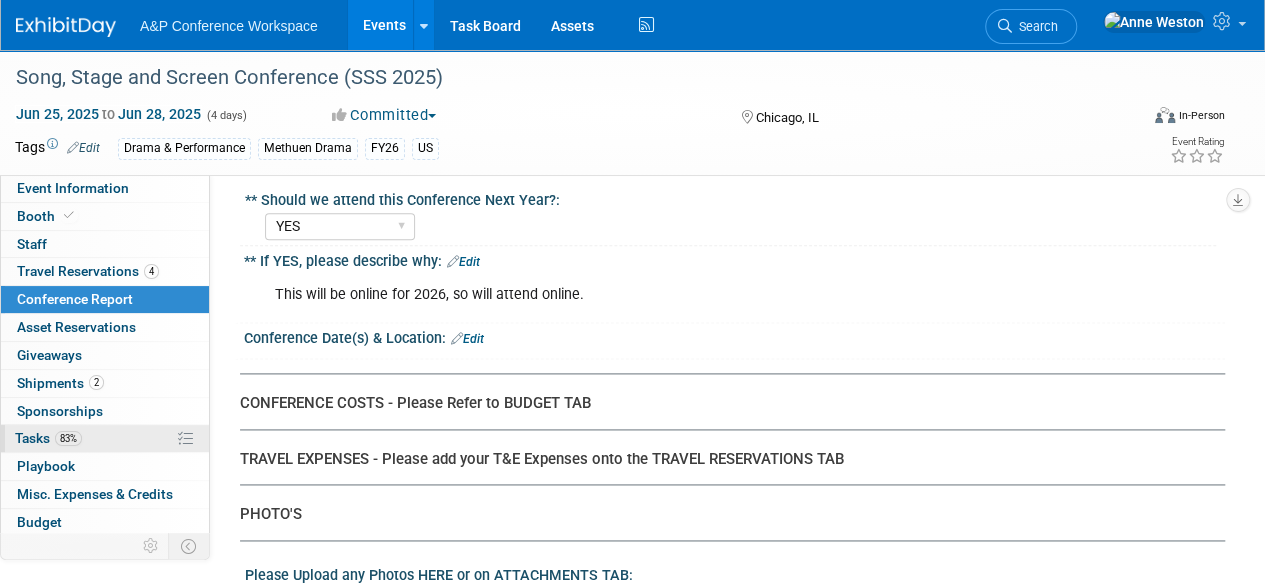 click on "83%" at bounding box center (68, 438) 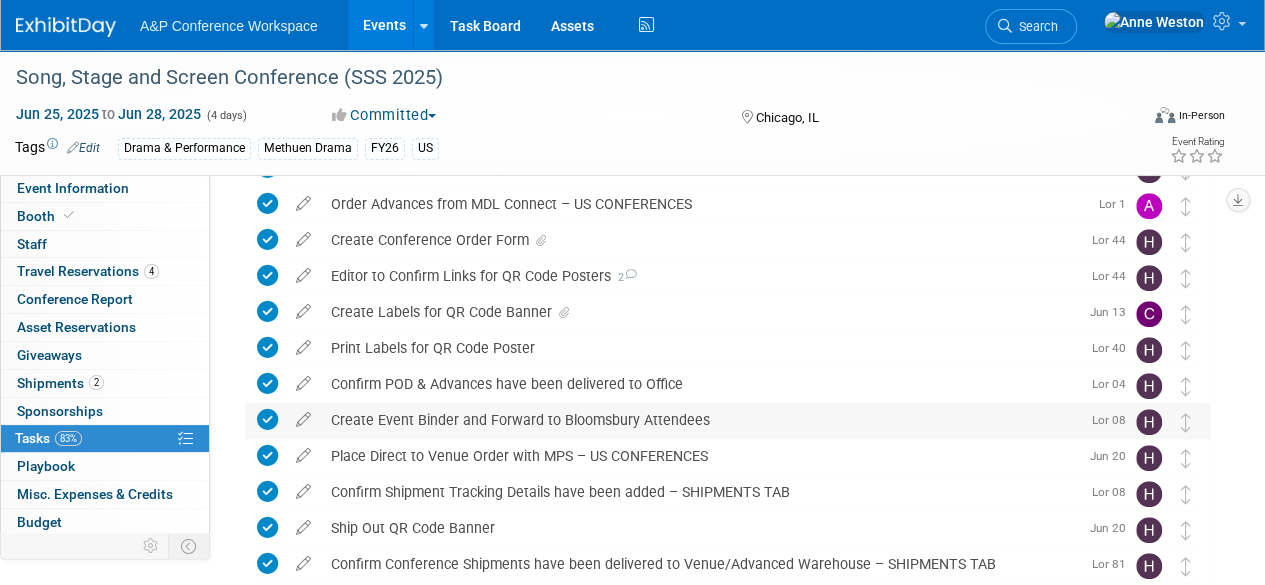 scroll, scrollTop: 500, scrollLeft: 0, axis: vertical 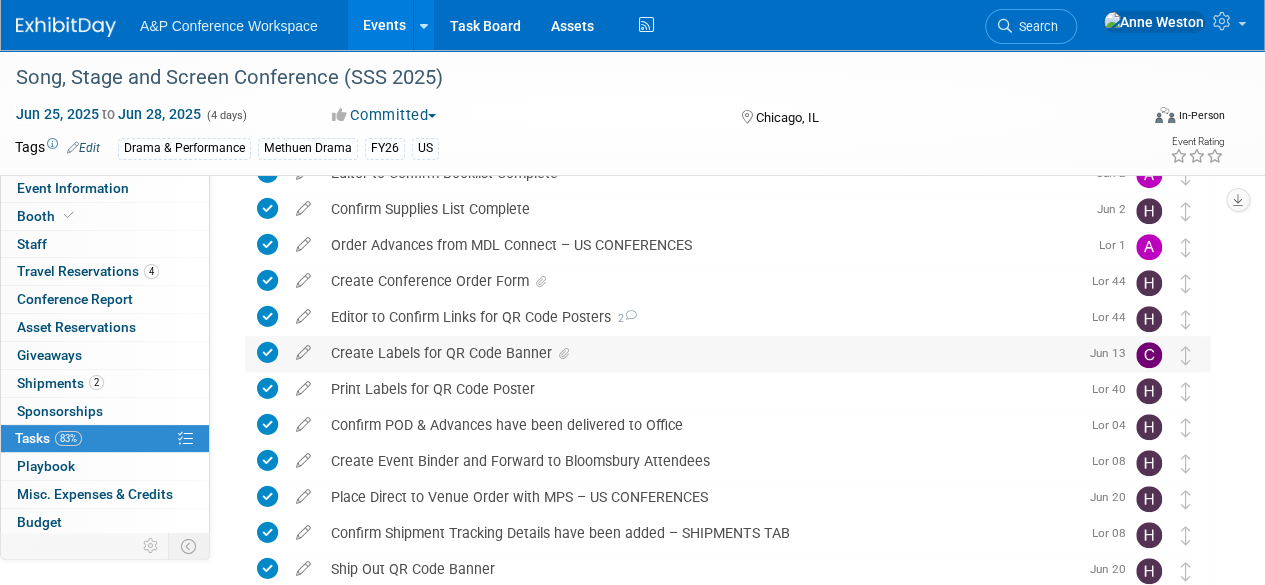click on "Create Labels for QR Code Banner" at bounding box center (699, 353) 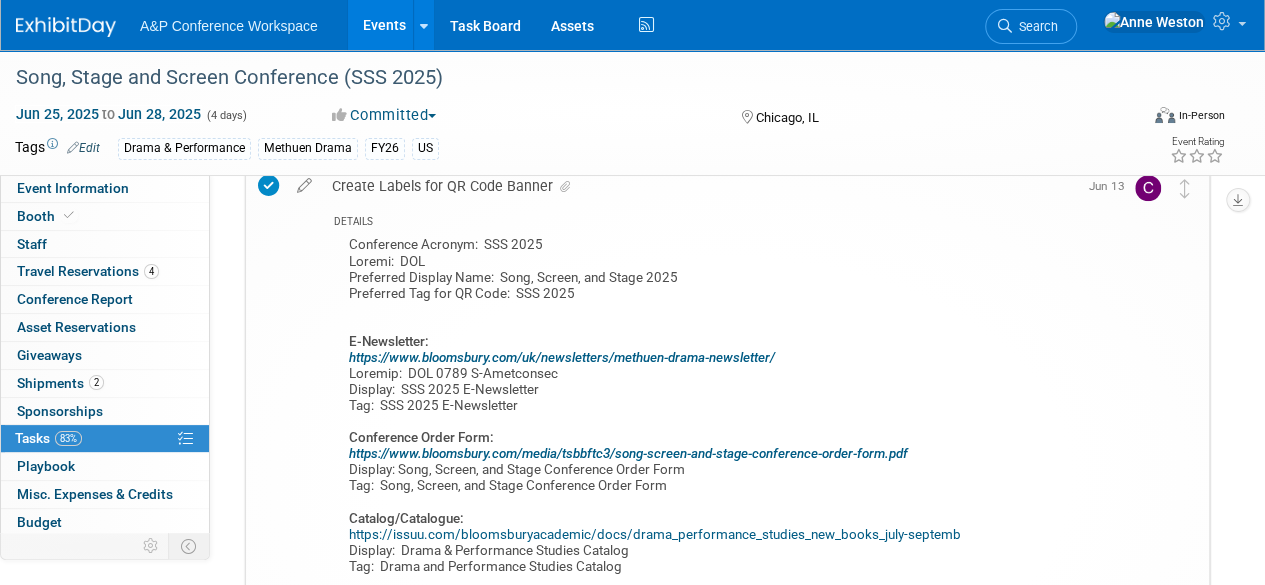 scroll, scrollTop: 700, scrollLeft: 0, axis: vertical 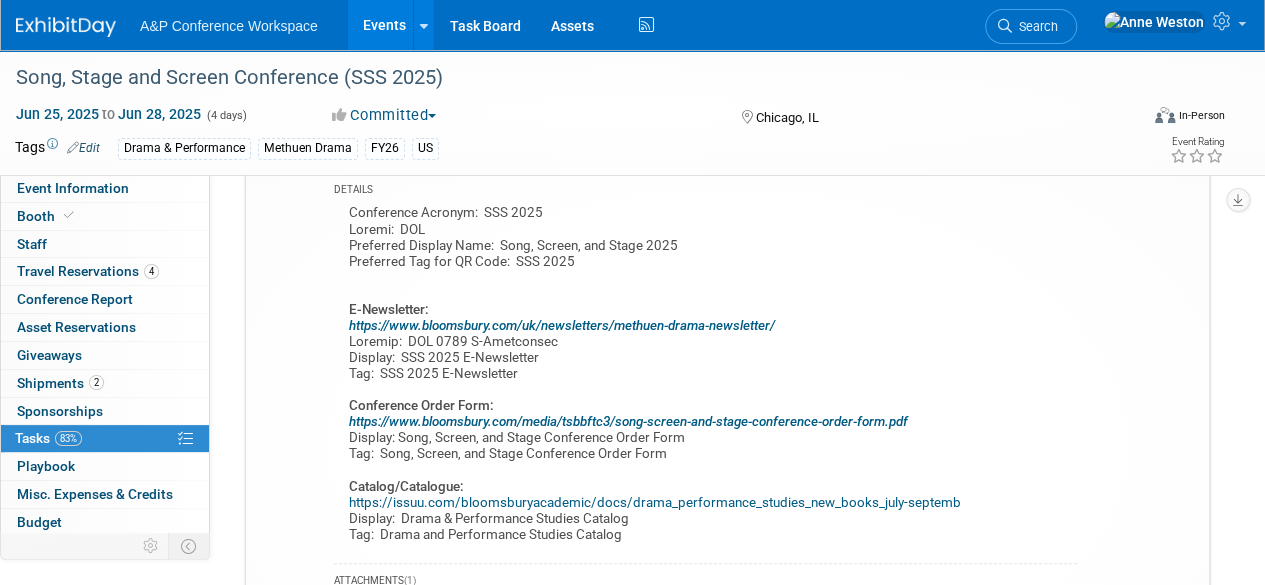 click on "https://www.bloomsbury.com/media/tsbbftc3/song-screen-and-stage-conference-order-form.pdf" at bounding box center (628, 421) 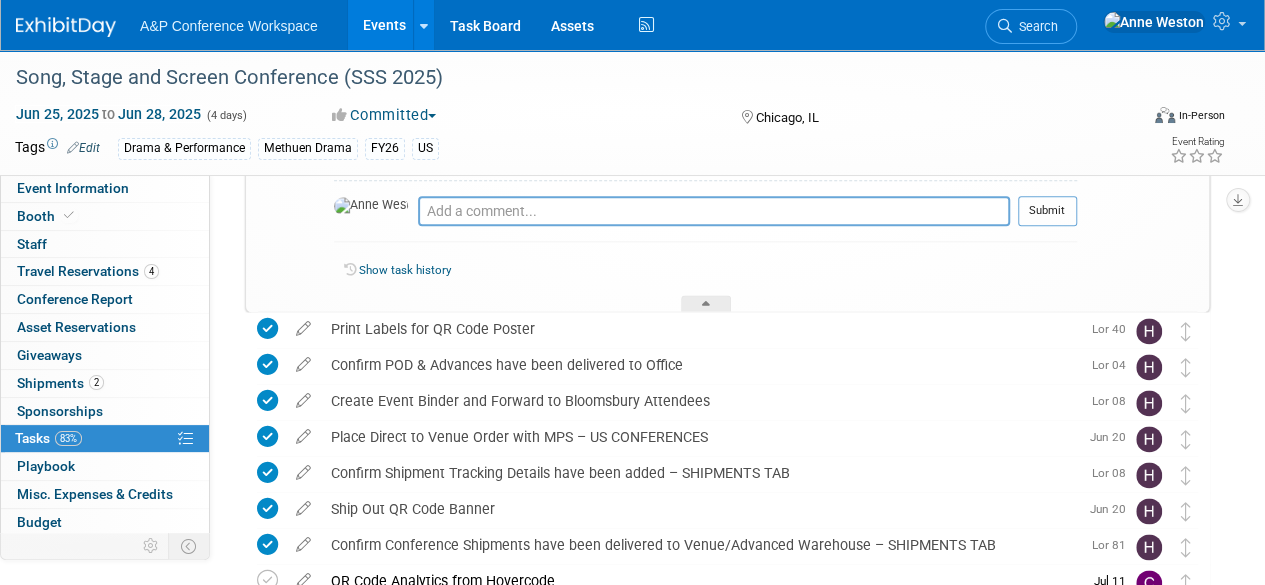 scroll, scrollTop: 1100, scrollLeft: 0, axis: vertical 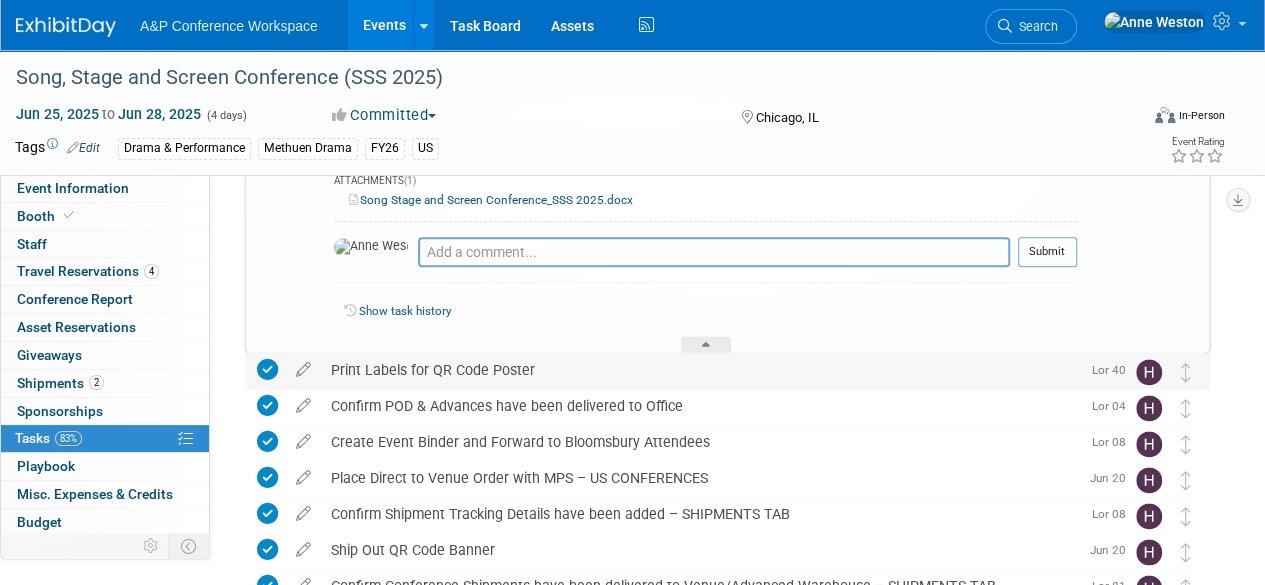 click on "Print Labels for QR Code Poster" at bounding box center [700, 370] 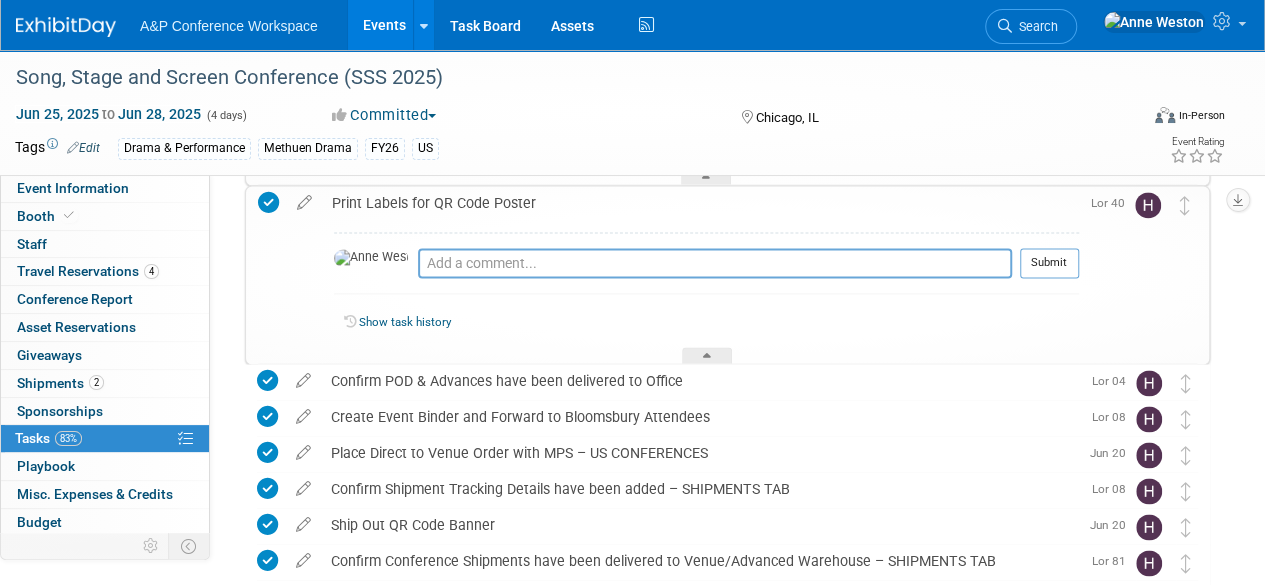 scroll, scrollTop: 1300, scrollLeft: 0, axis: vertical 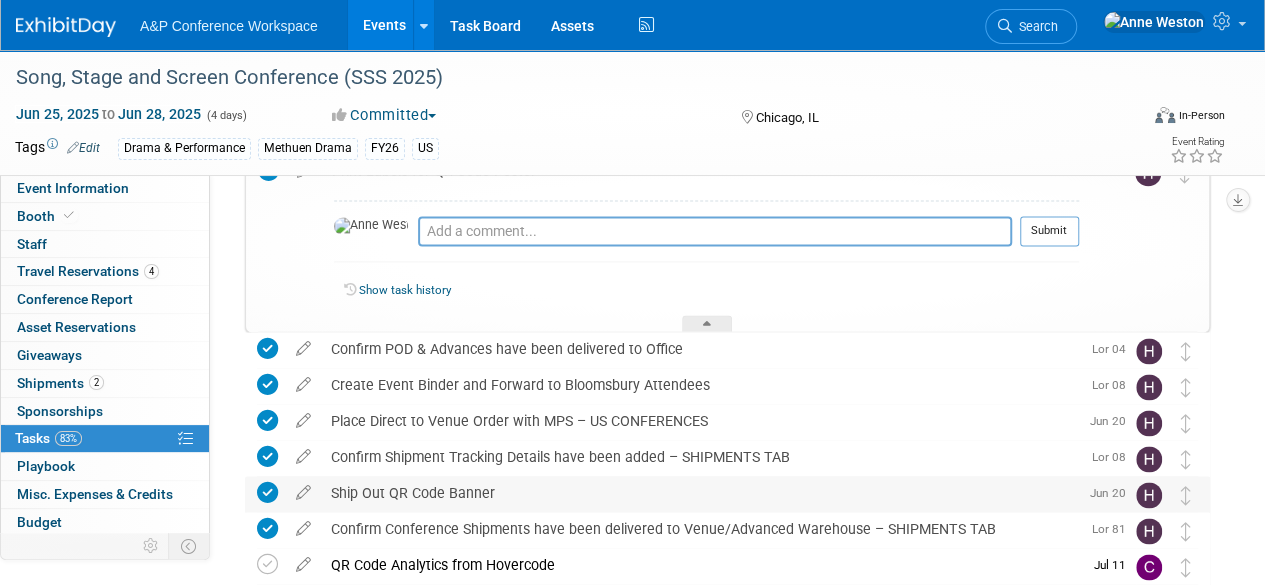 click on "Ship Out QR Code Banner" at bounding box center (699, 493) 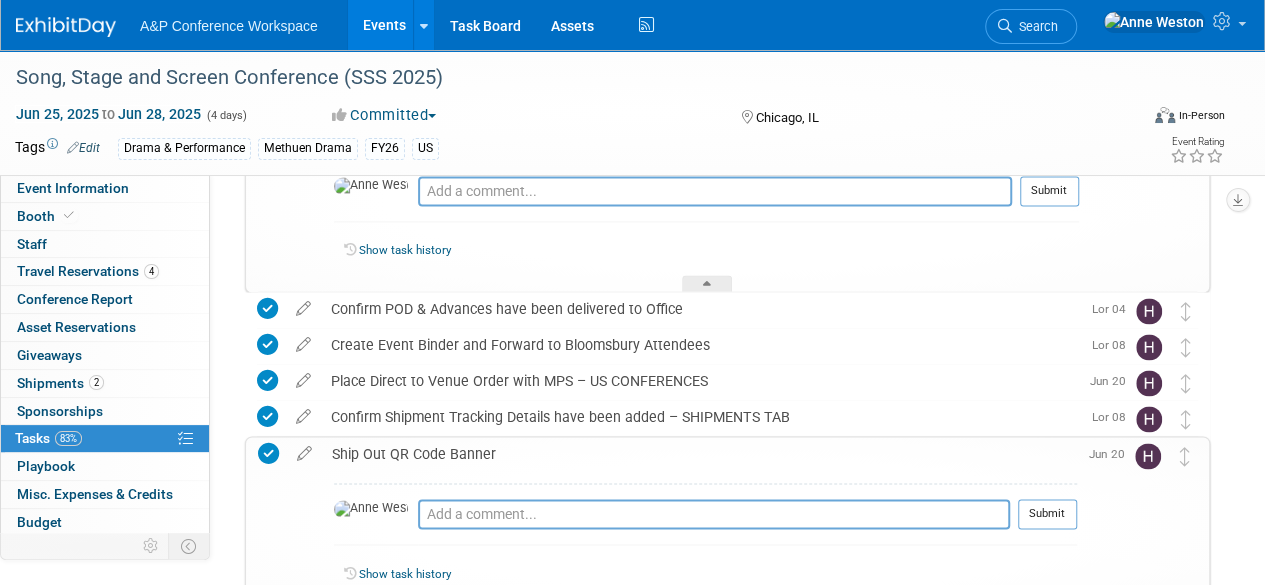 scroll, scrollTop: 1300, scrollLeft: 0, axis: vertical 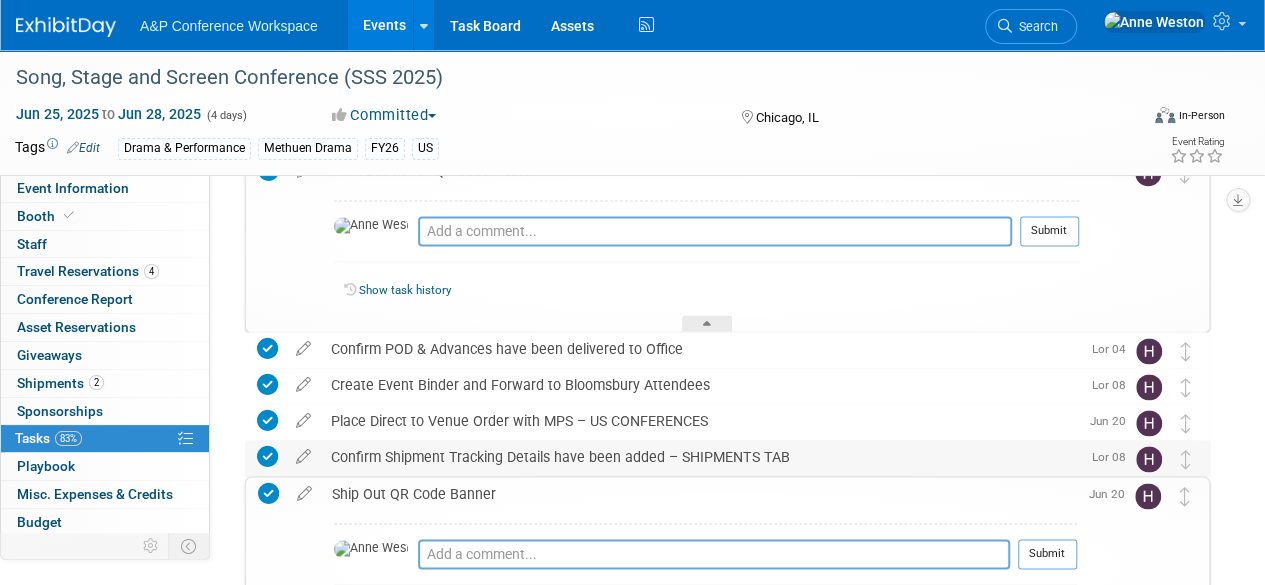 click on "Confirm Shipment Tracking Details have been added – SHIPMENTS TAB" at bounding box center [700, 457] 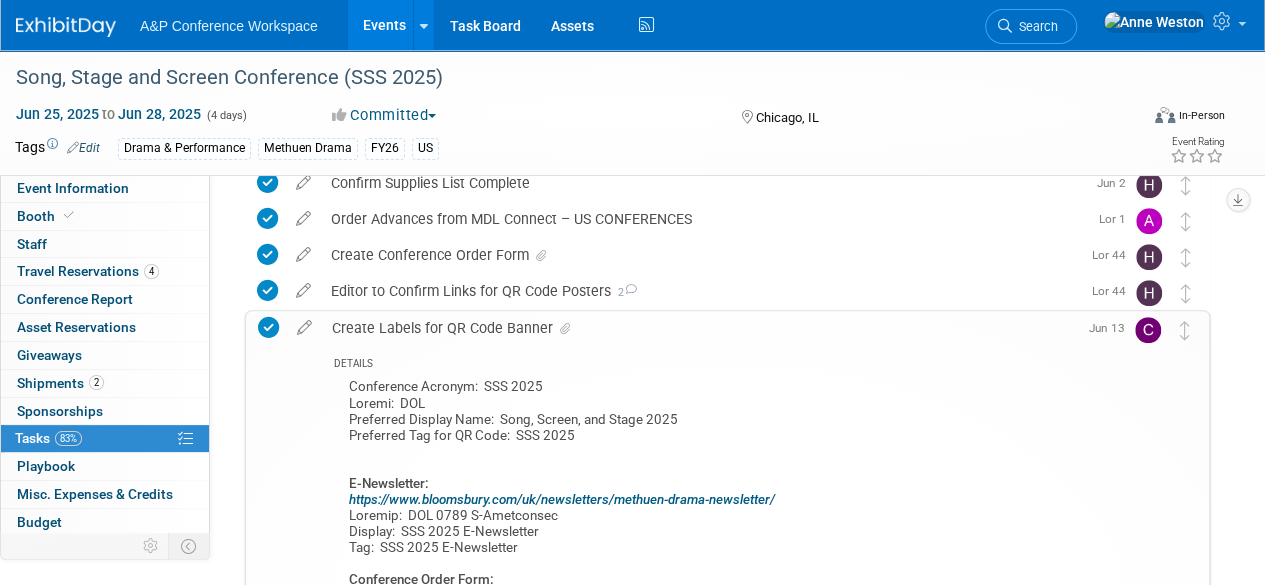 scroll, scrollTop: 500, scrollLeft: 0, axis: vertical 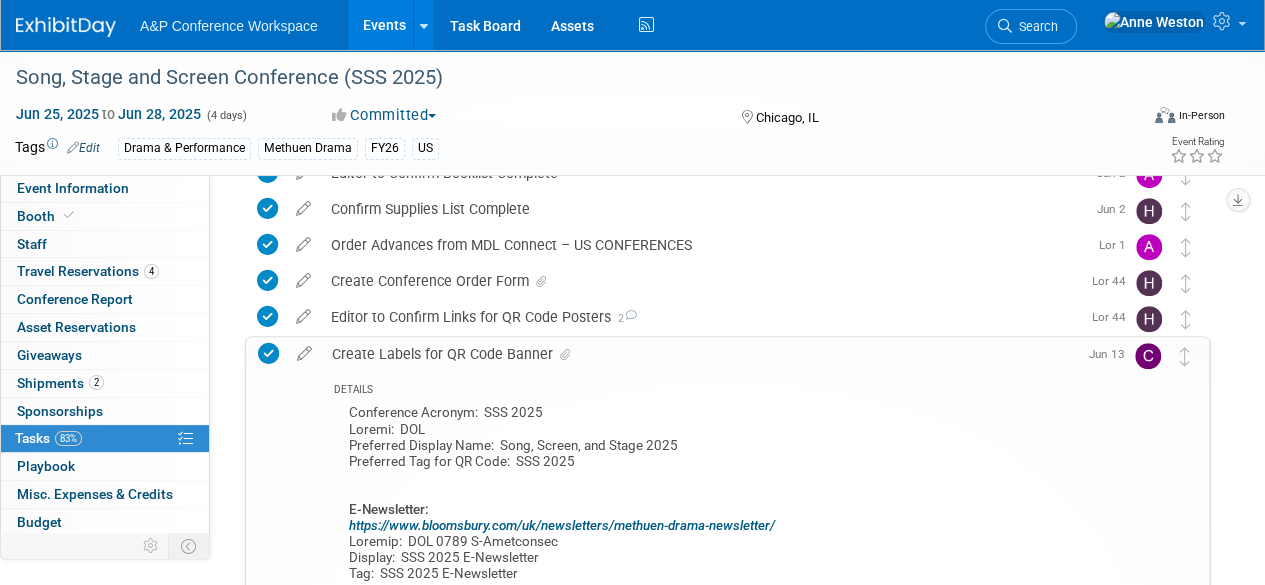 click on "Create Labels for QR Code Banner" at bounding box center [699, 354] 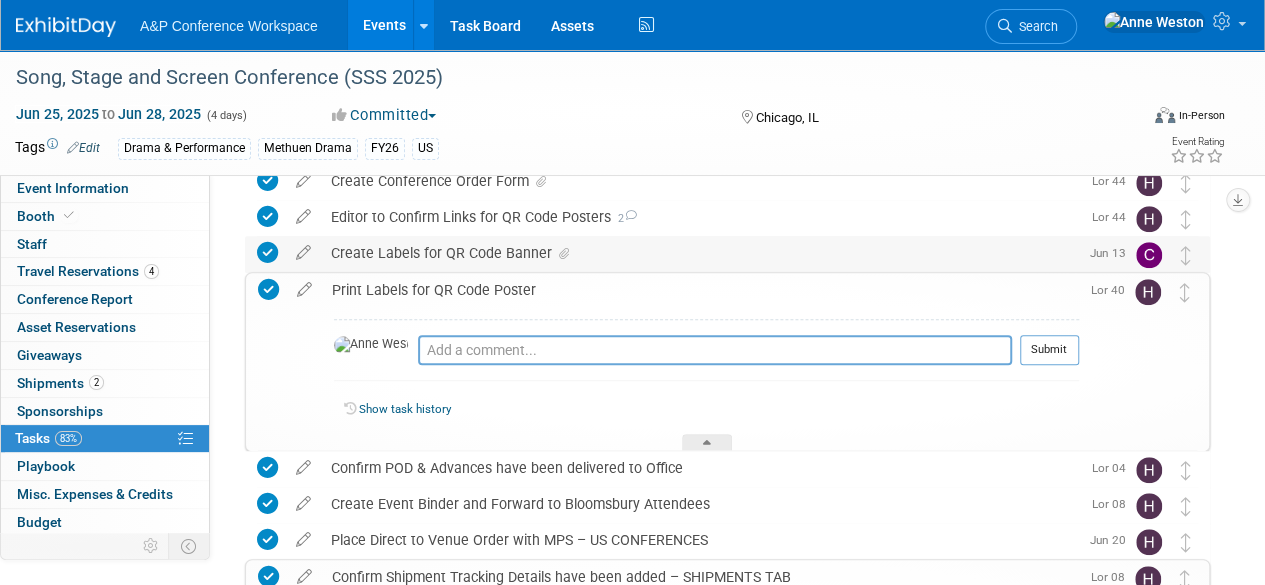 scroll, scrollTop: 700, scrollLeft: 0, axis: vertical 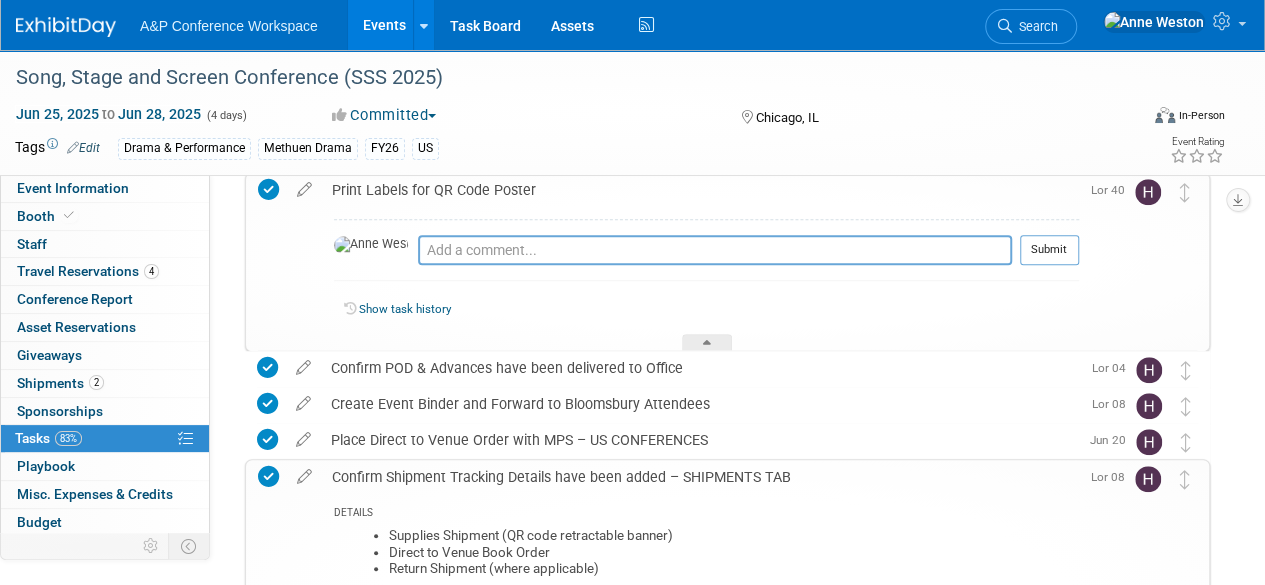 click on "Print Labels for QR Code Poster" at bounding box center (700, 190) 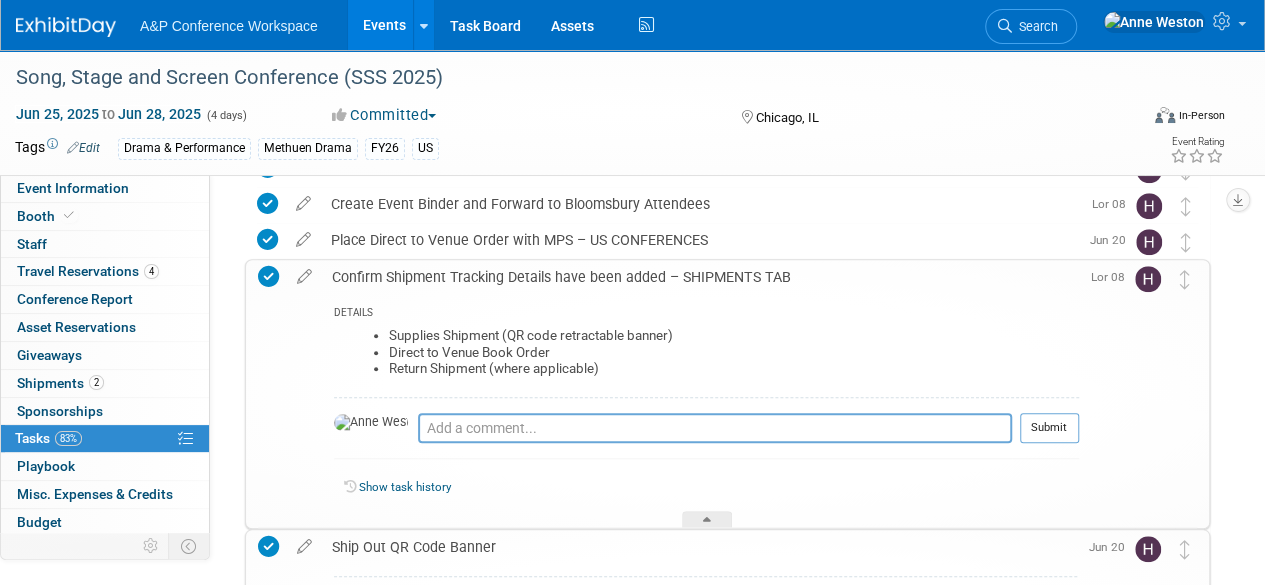 scroll, scrollTop: 800, scrollLeft: 0, axis: vertical 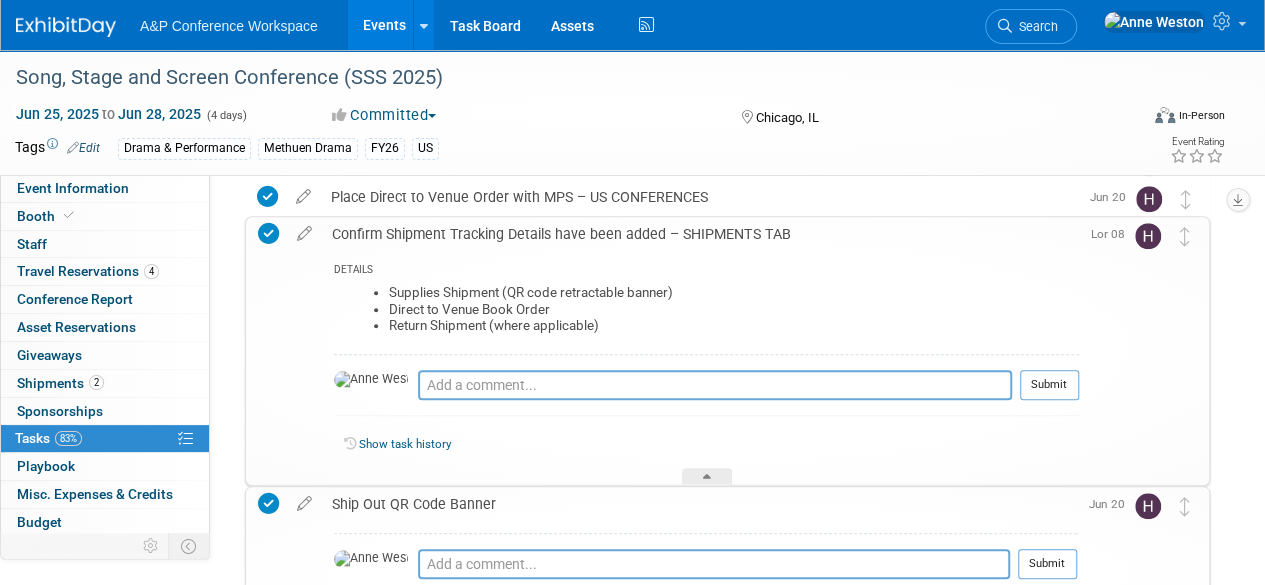 click on "Confirm Shipment Tracking Details have been added – SHIPMENTS TAB" at bounding box center [700, 234] 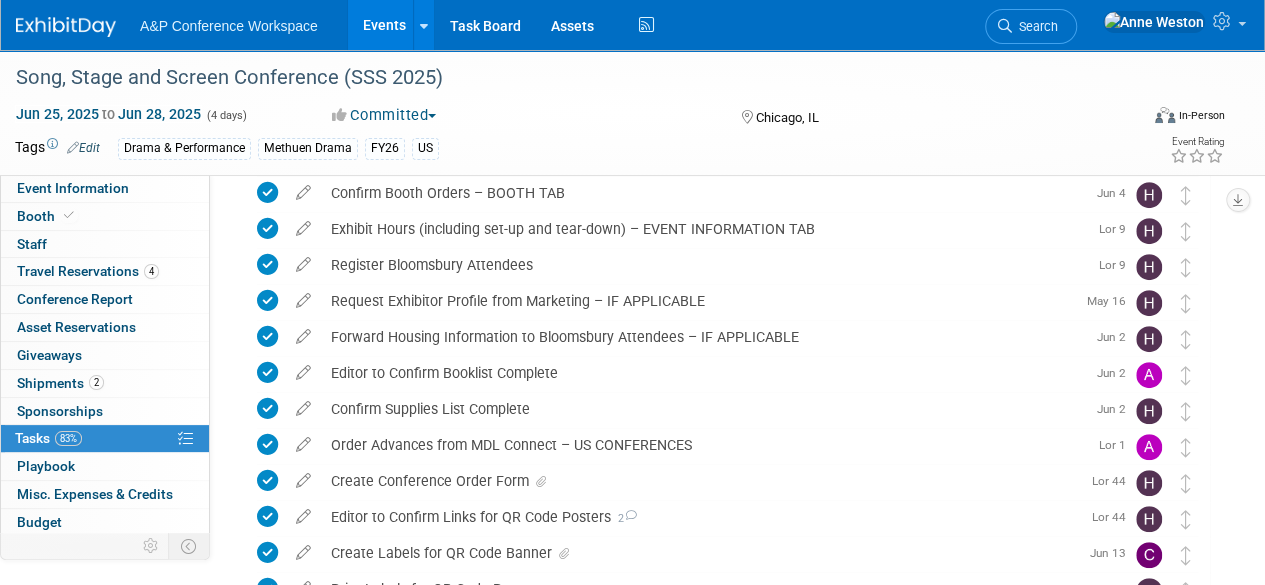 scroll, scrollTop: 0, scrollLeft: 0, axis: both 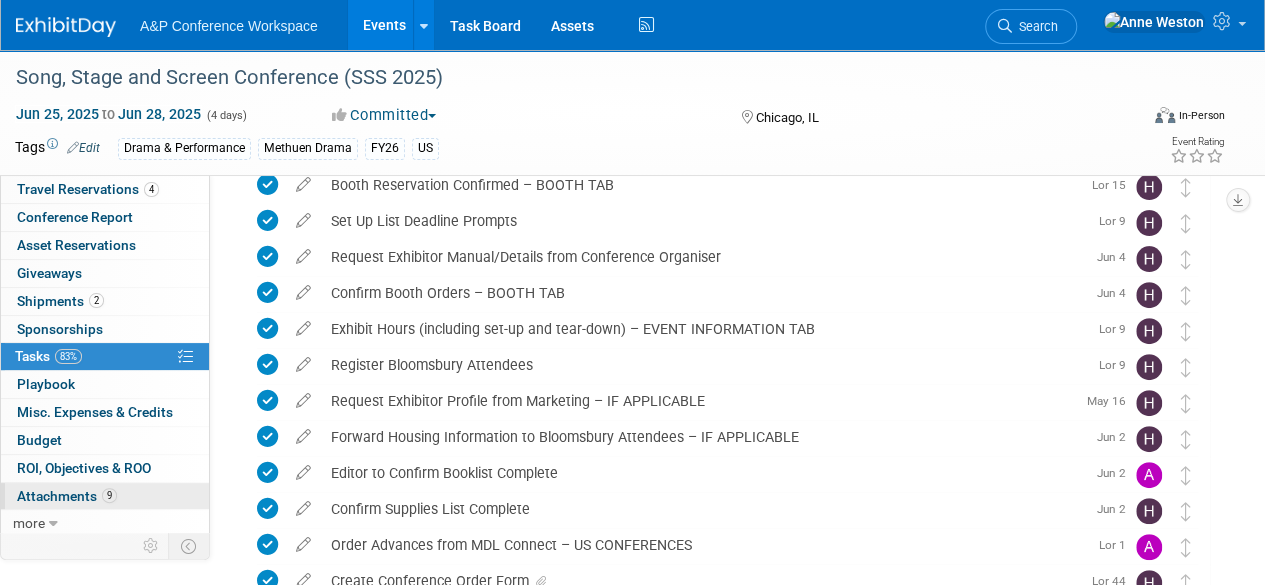 click on "Attachments 9" at bounding box center (67, 496) 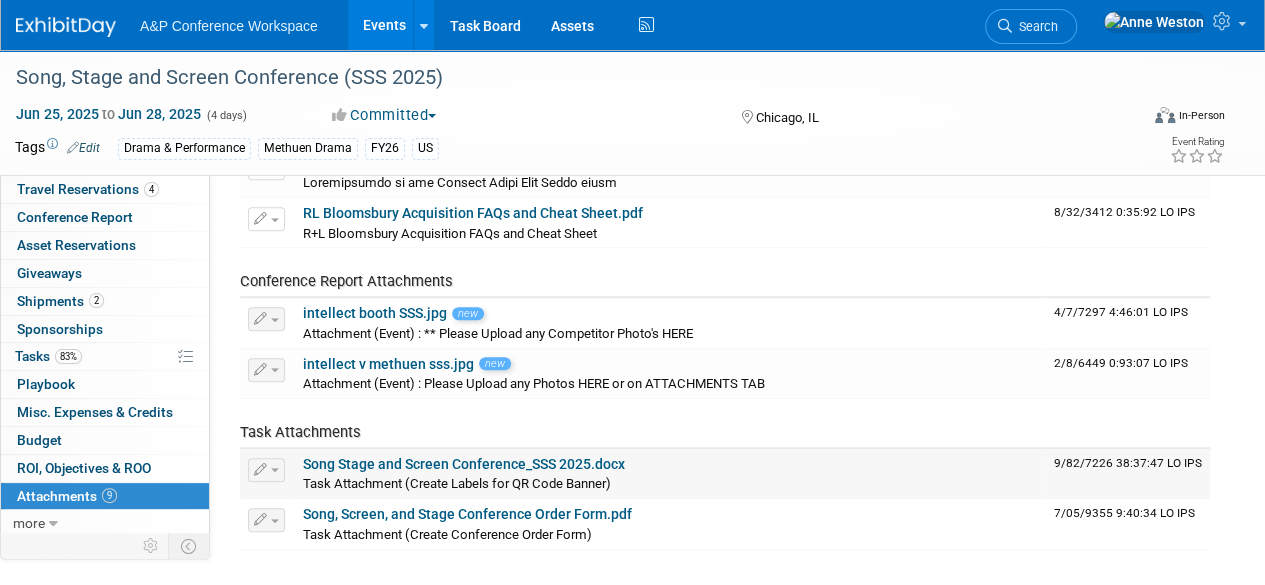 scroll, scrollTop: 400, scrollLeft: 0, axis: vertical 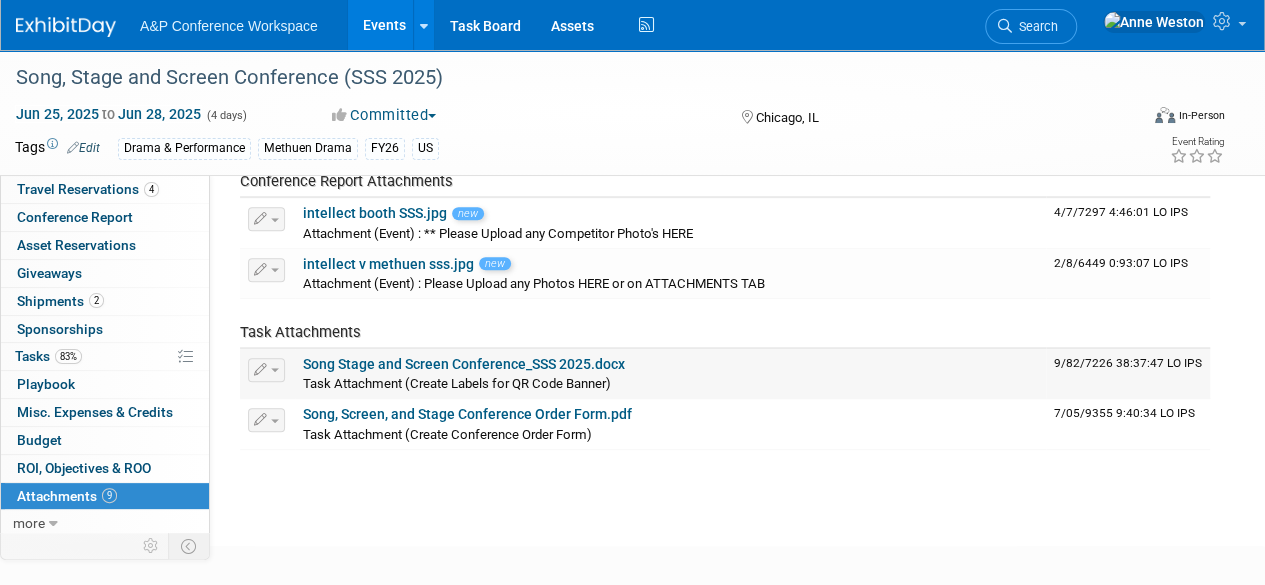 click on "Song Stage and Screen Conference_SSS 2025.docx" at bounding box center [464, 364] 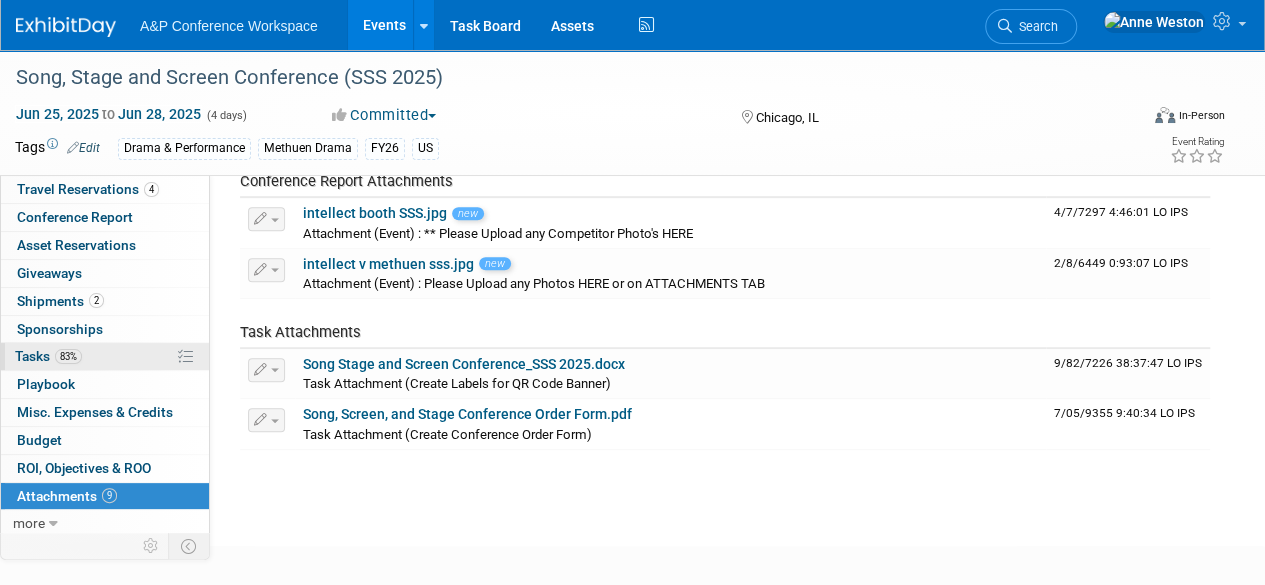 click on "83%
Tasks 83%" at bounding box center (105, 356) 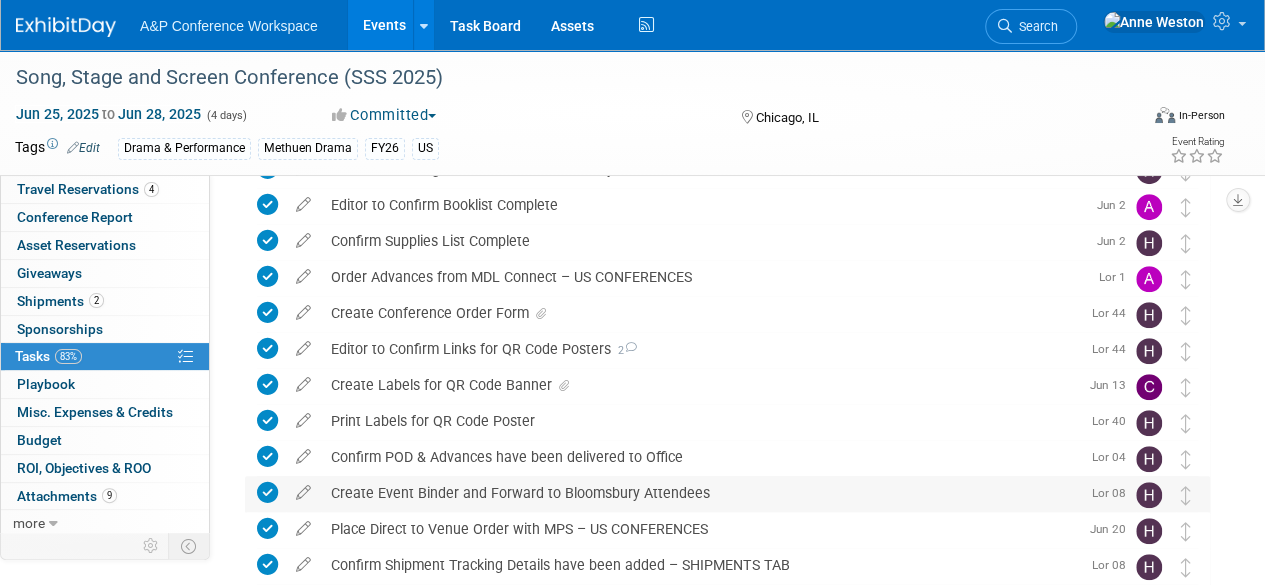 scroll, scrollTop: 500, scrollLeft: 0, axis: vertical 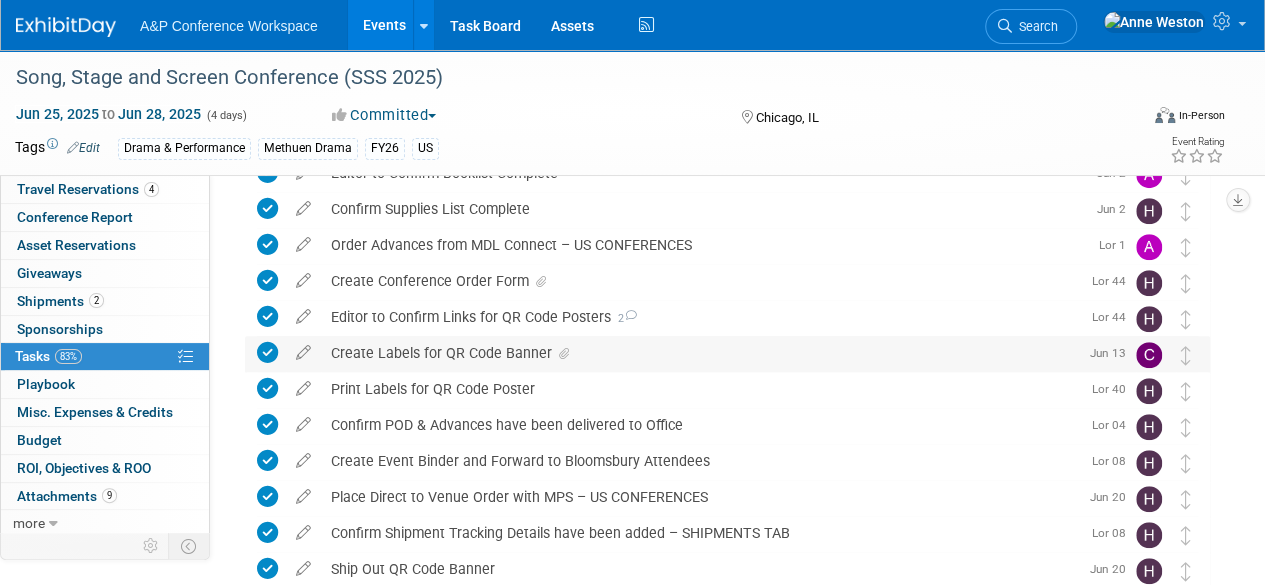click on "Create Labels for QR Code Banner" at bounding box center [699, 353] 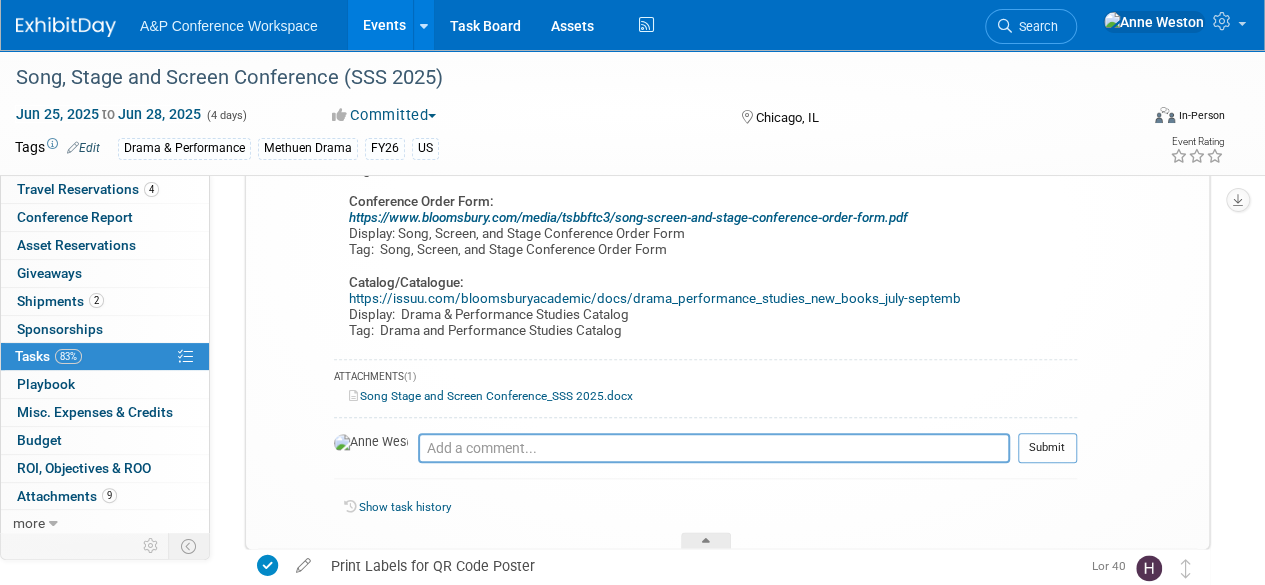 scroll, scrollTop: 1000, scrollLeft: 0, axis: vertical 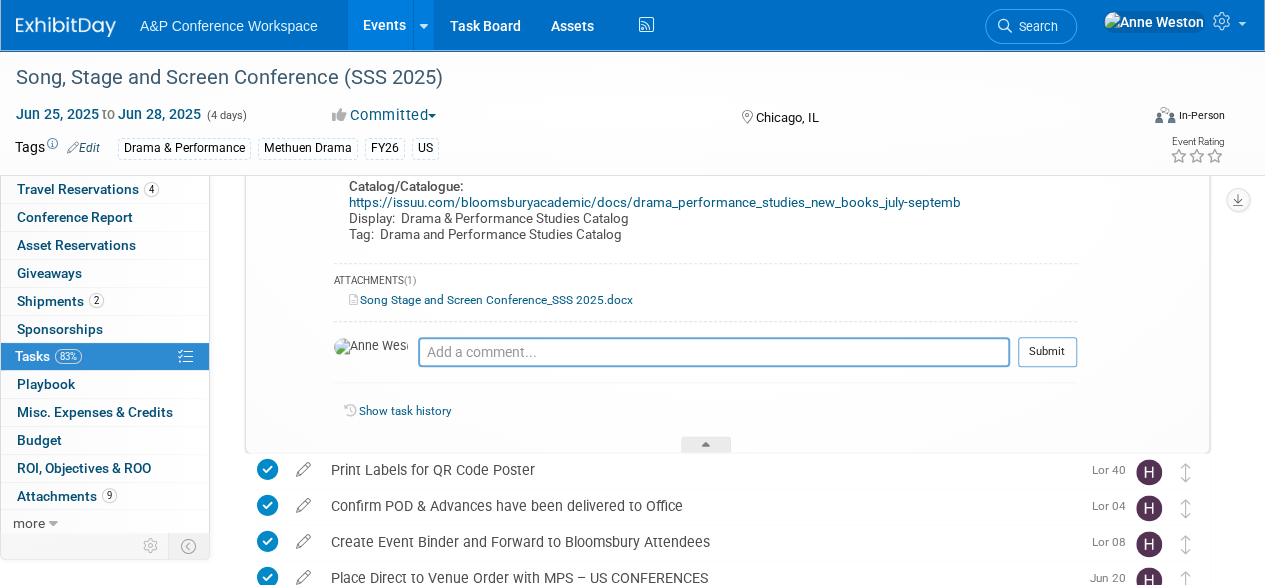 click on "Song Stage and Screen Conference_SSS 2025.docx" at bounding box center [491, 300] 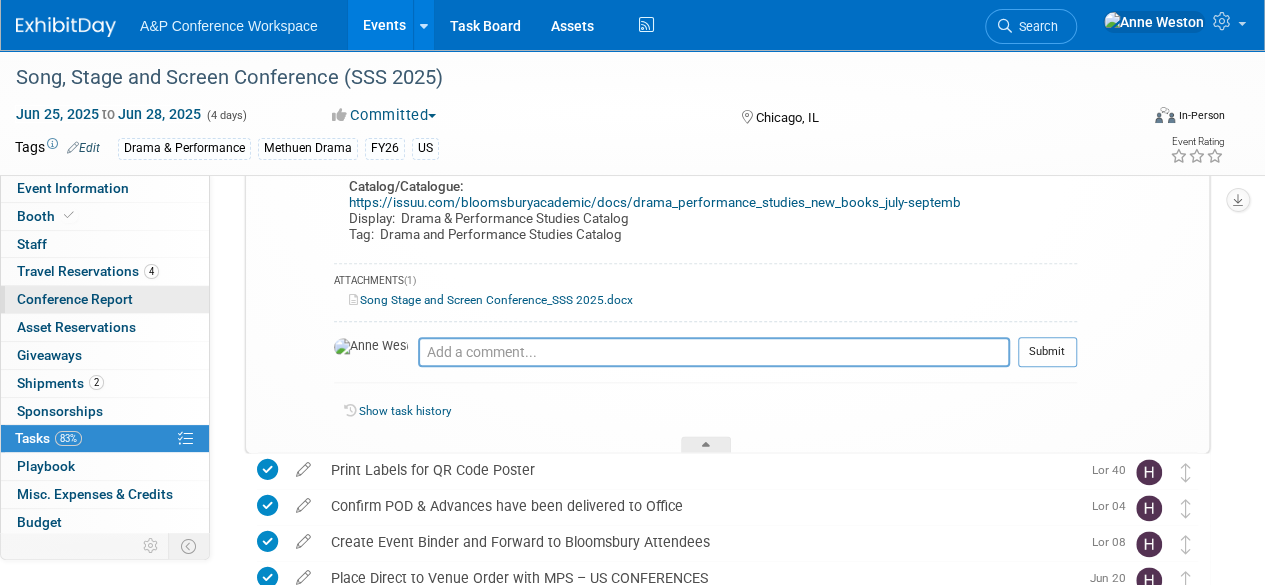 scroll, scrollTop: 0, scrollLeft: 0, axis: both 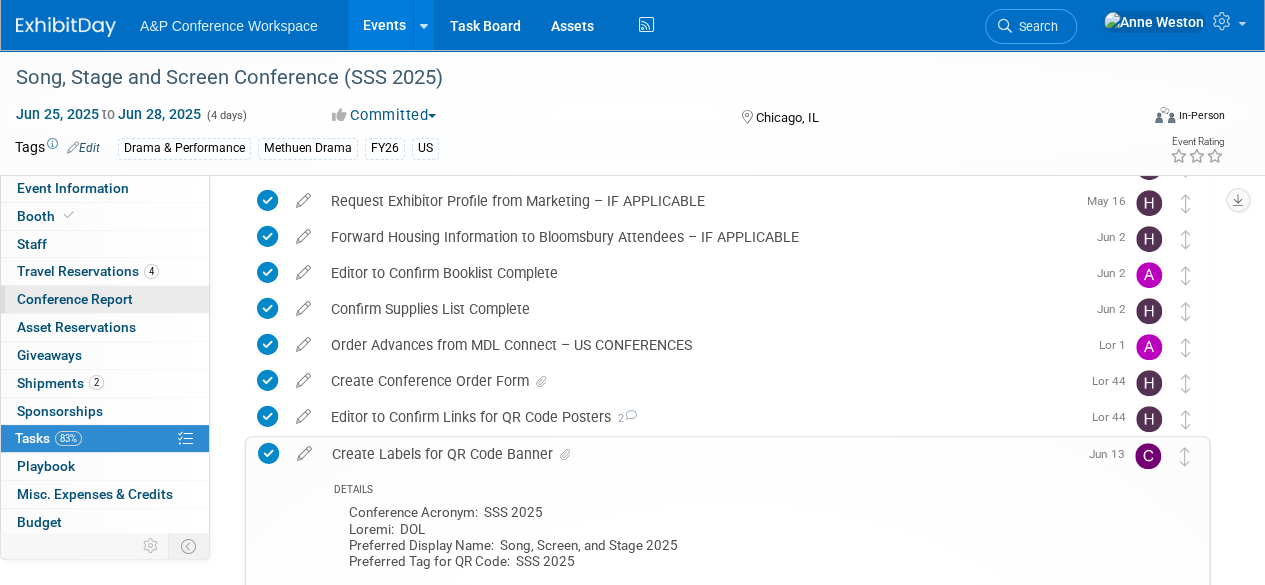 click on "Conference Report" at bounding box center (75, 299) 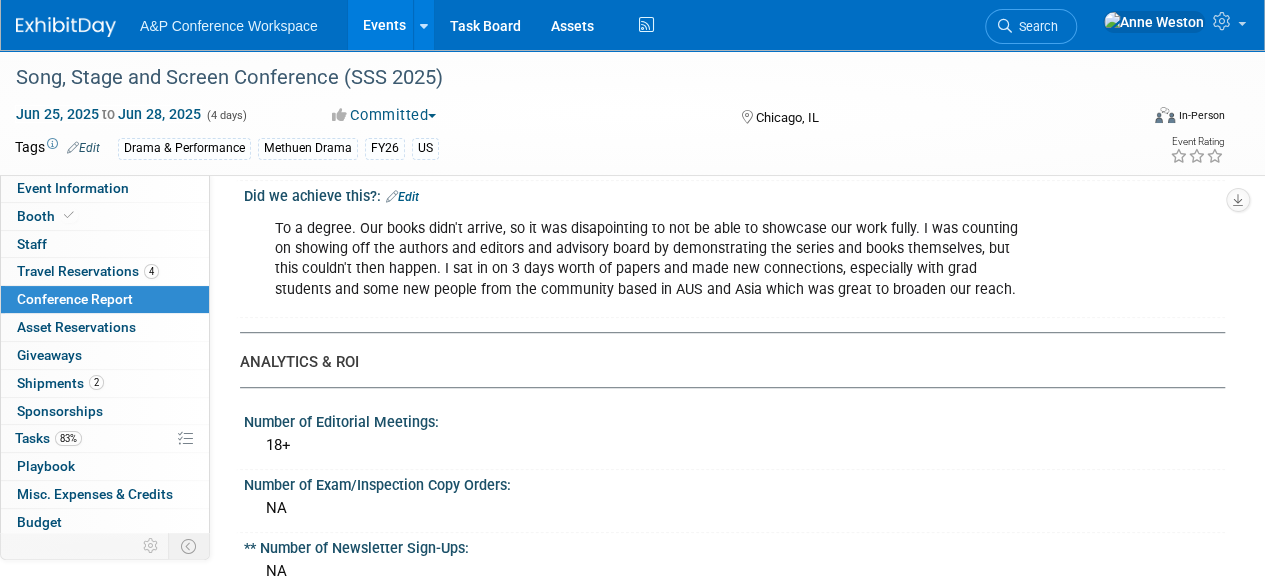 scroll, scrollTop: 0, scrollLeft: 0, axis: both 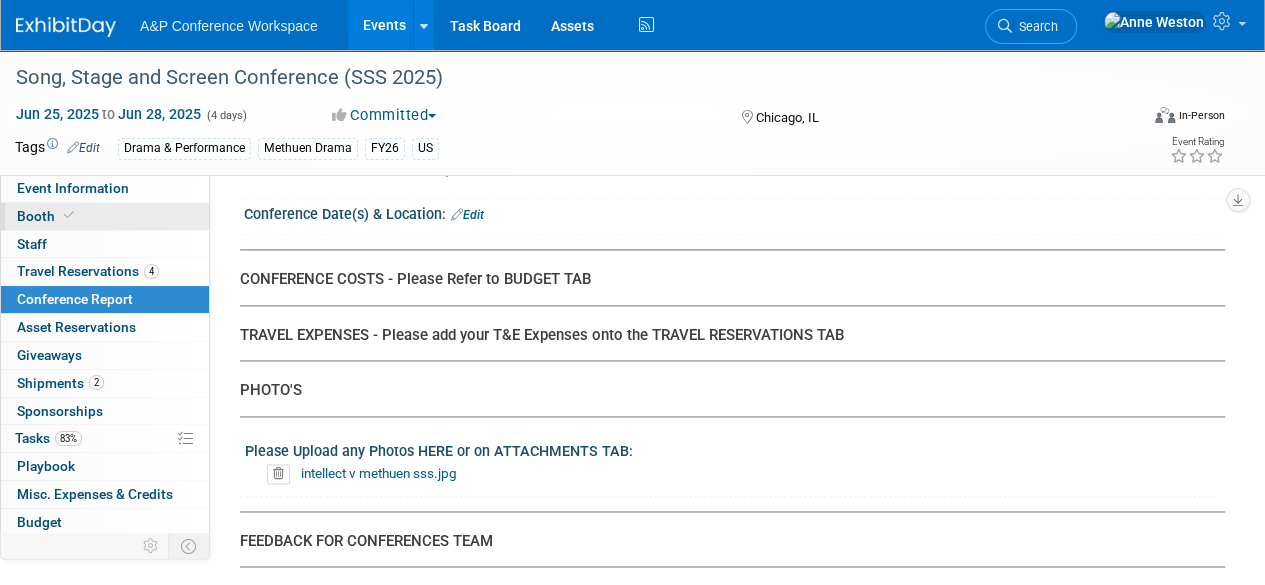 click on "Booth" at bounding box center (105, 216) 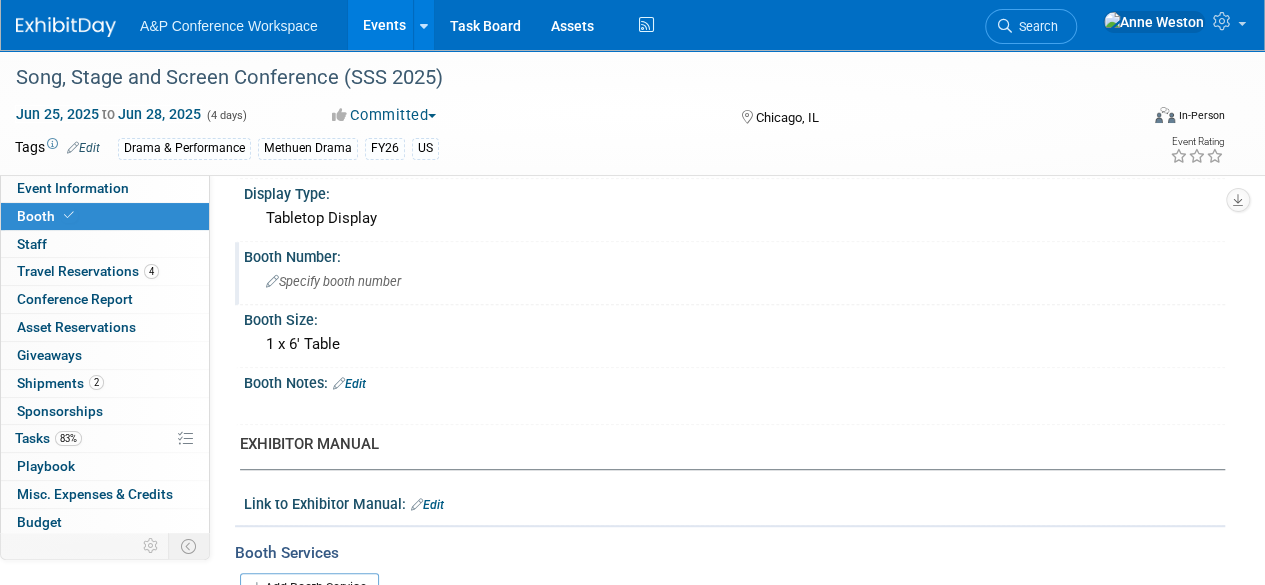 scroll, scrollTop: 400, scrollLeft: 0, axis: vertical 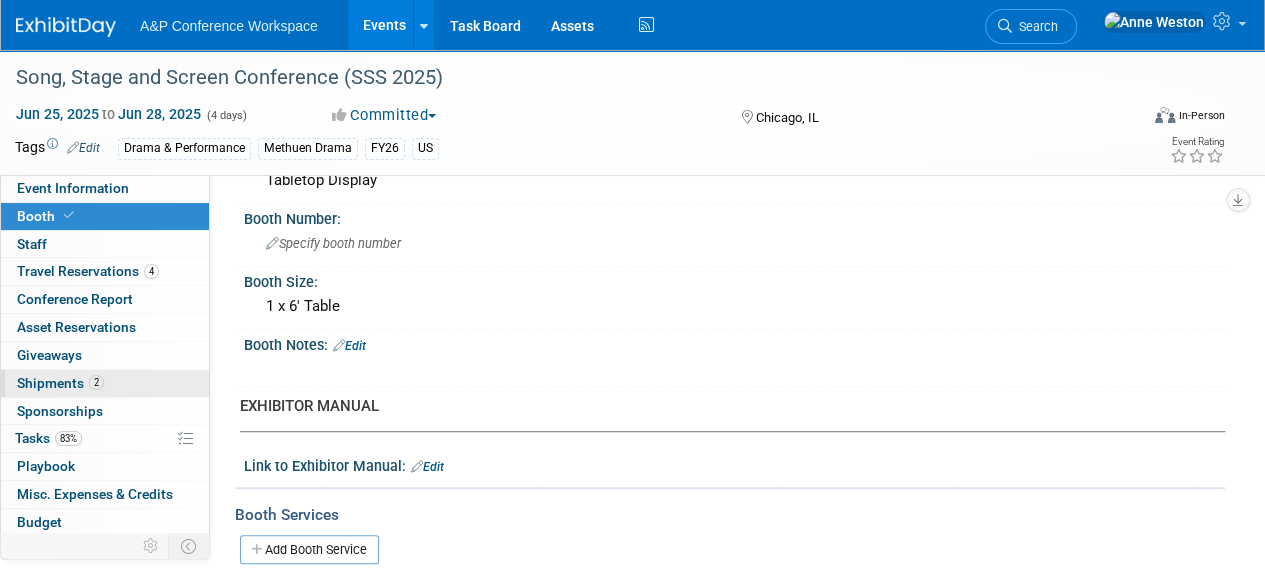 click on "Shipments 2" at bounding box center [60, 383] 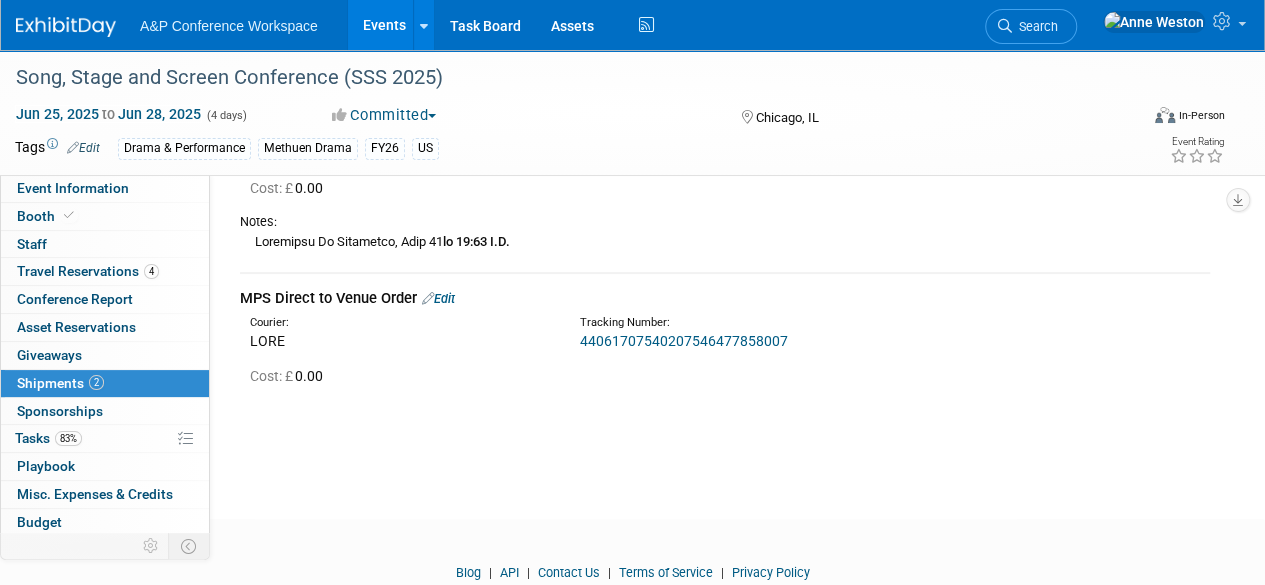 scroll, scrollTop: 200, scrollLeft: 0, axis: vertical 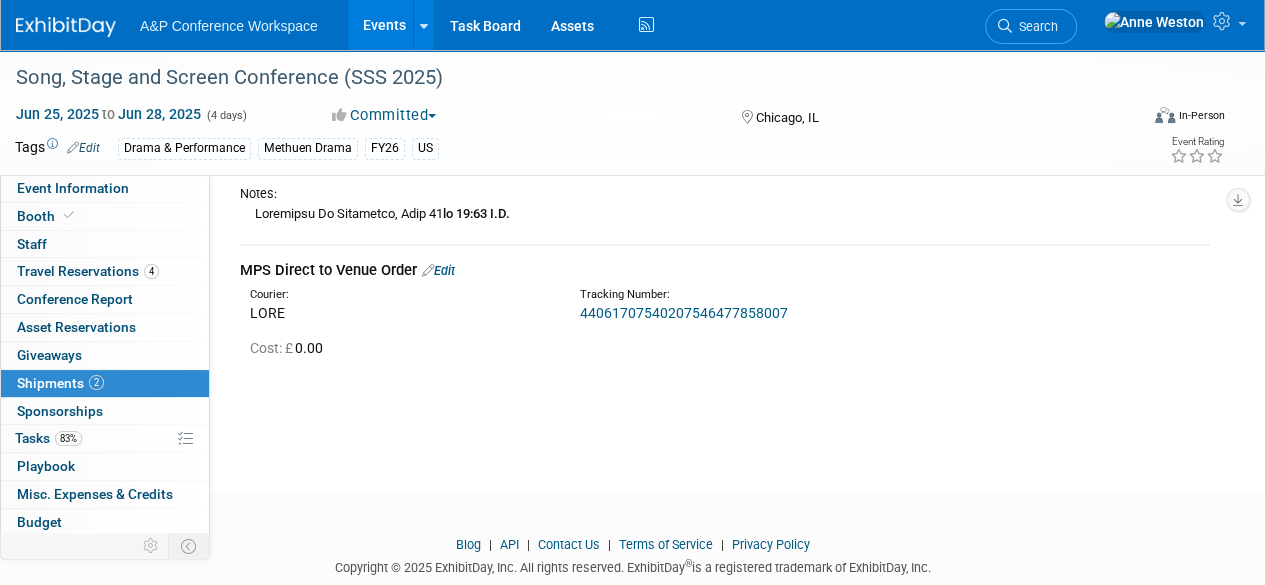 click on "44061707540207546477858007" at bounding box center [684, 313] 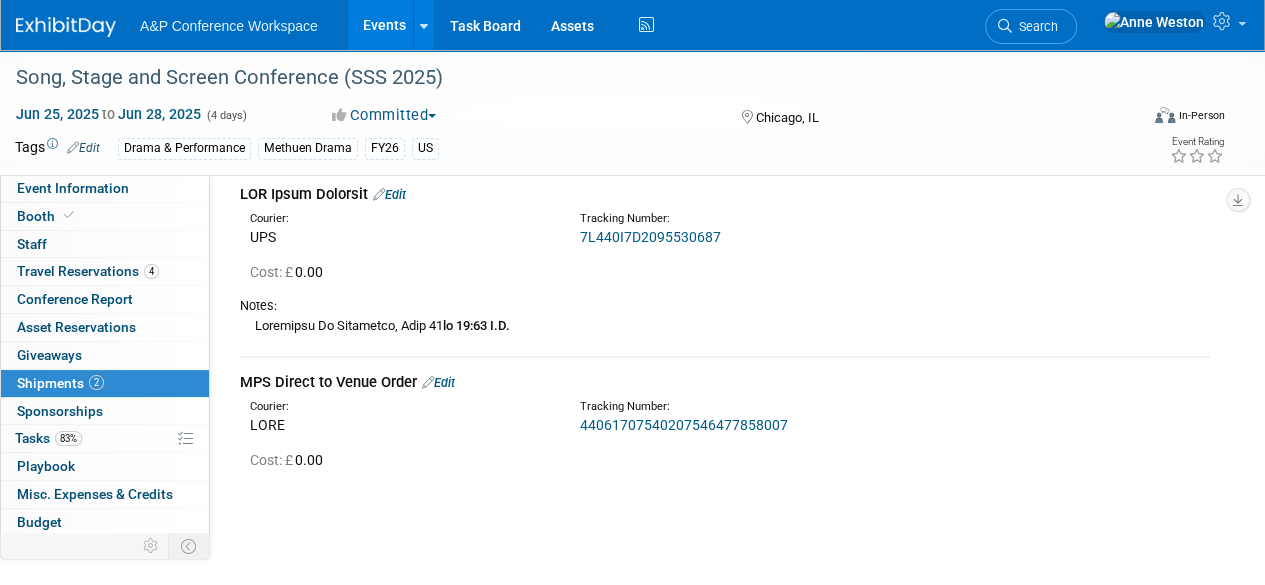 scroll, scrollTop: 0, scrollLeft: 0, axis: both 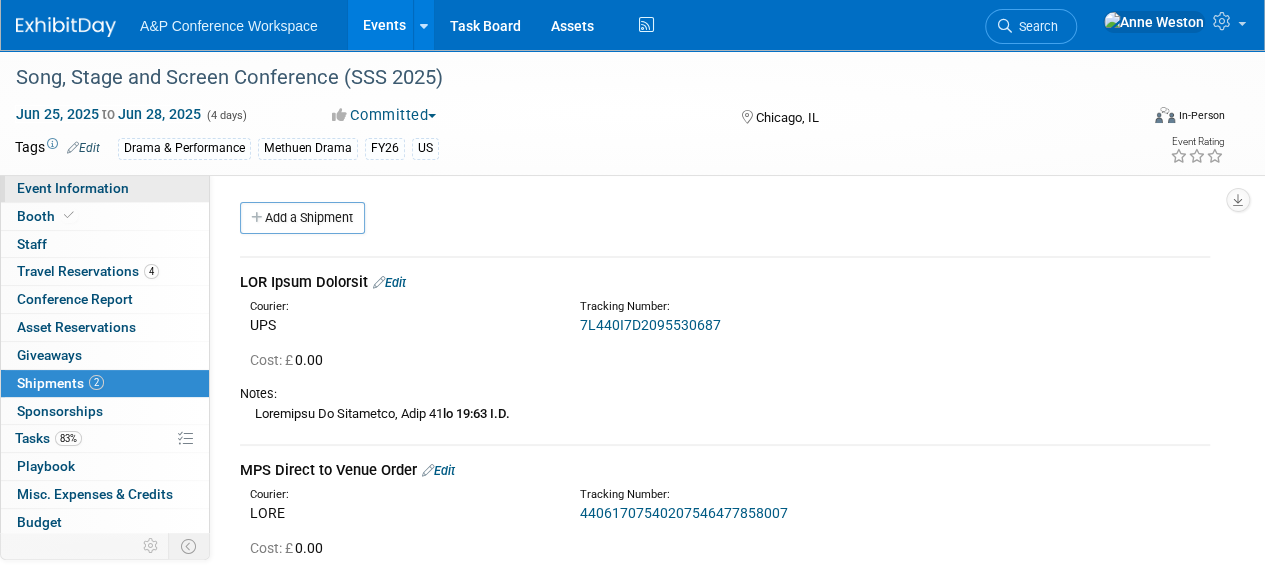 click on "Event Information" at bounding box center (73, 188) 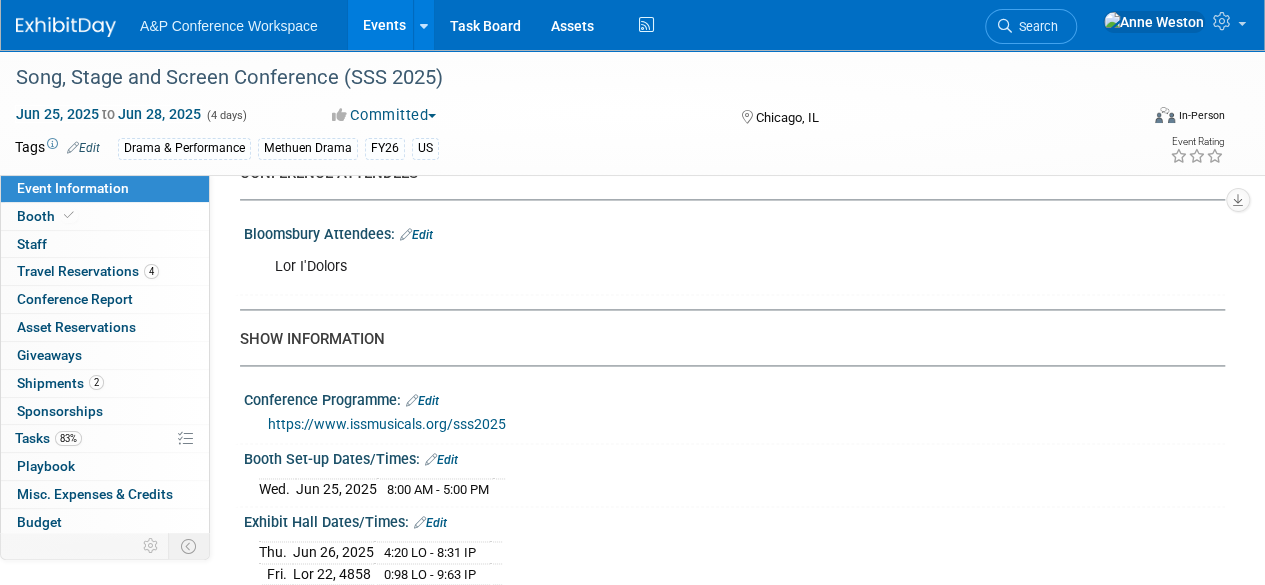 scroll, scrollTop: 1000, scrollLeft: 0, axis: vertical 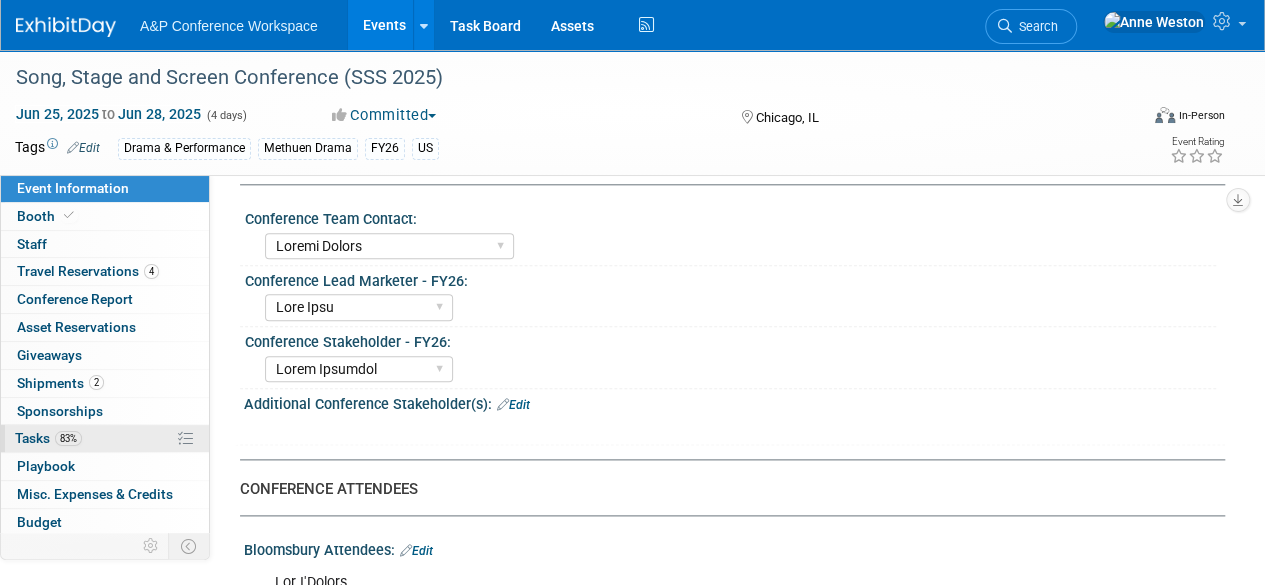click on "83%" at bounding box center (68, 438) 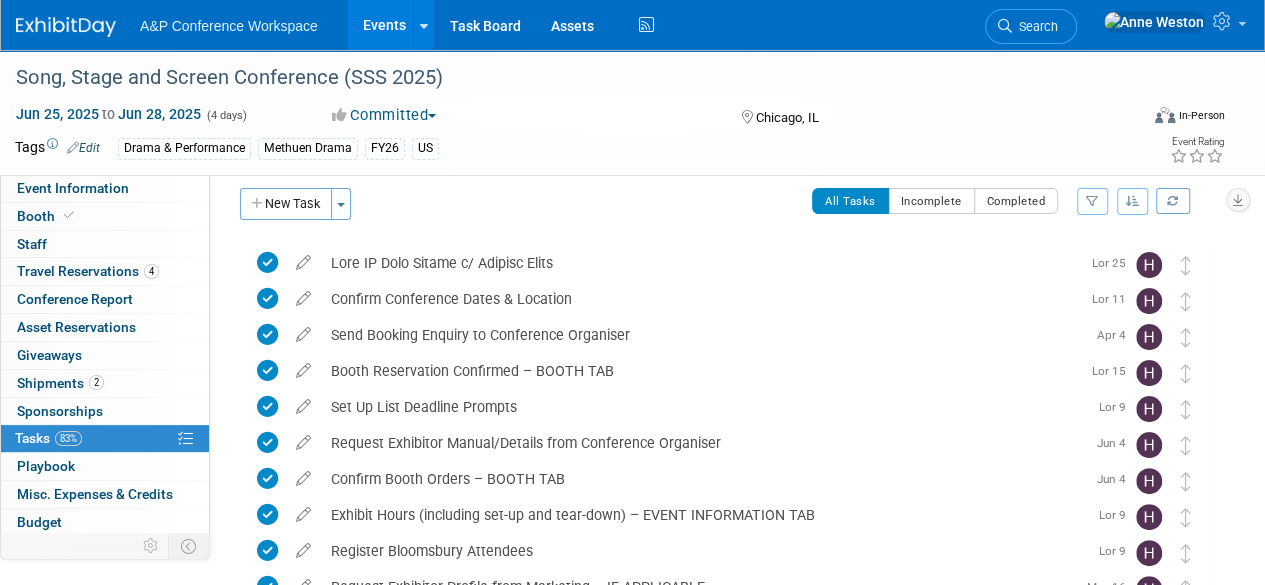 scroll, scrollTop: 0, scrollLeft: 0, axis: both 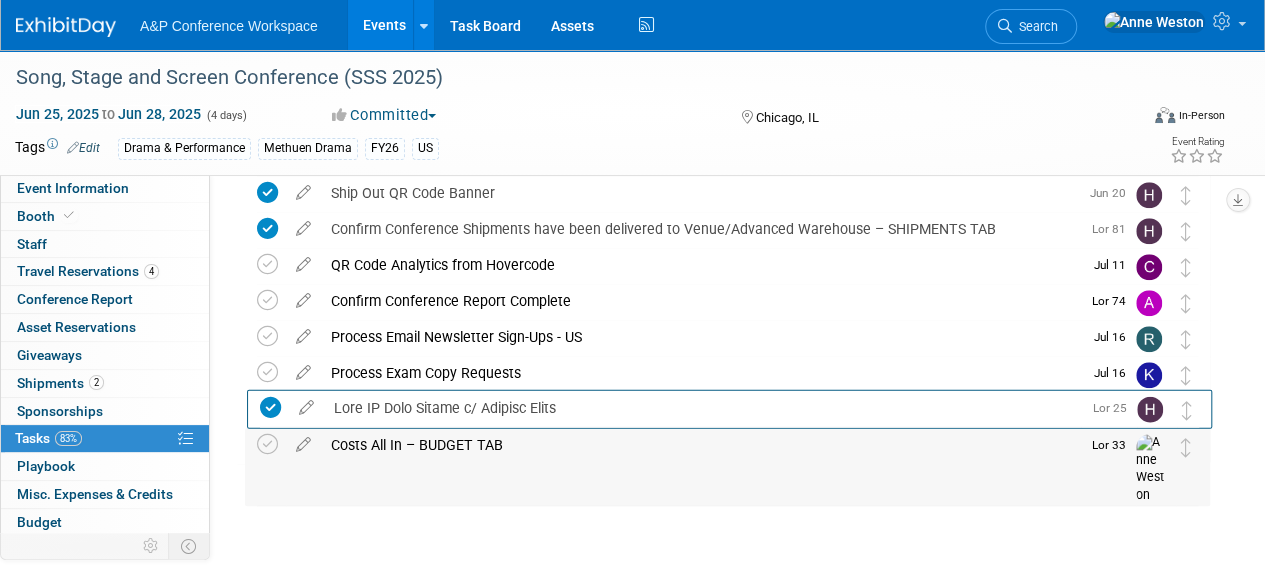 drag, startPoint x: 1182, startPoint y: 288, endPoint x: 1184, endPoint y: 428, distance: 140.01428 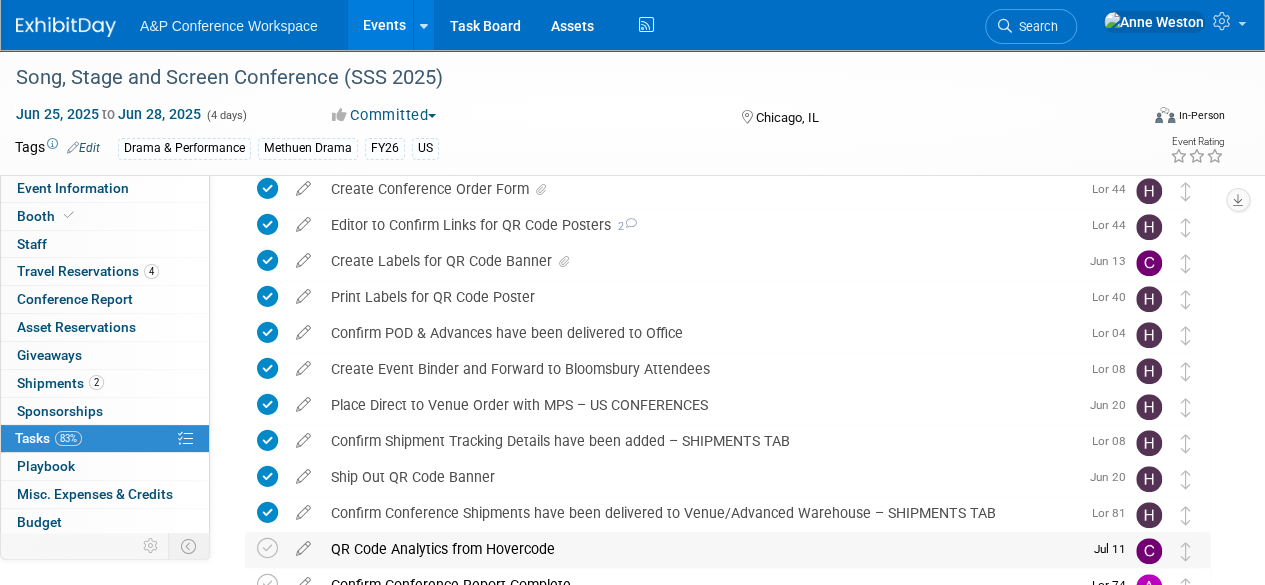 scroll, scrollTop: 600, scrollLeft: 0, axis: vertical 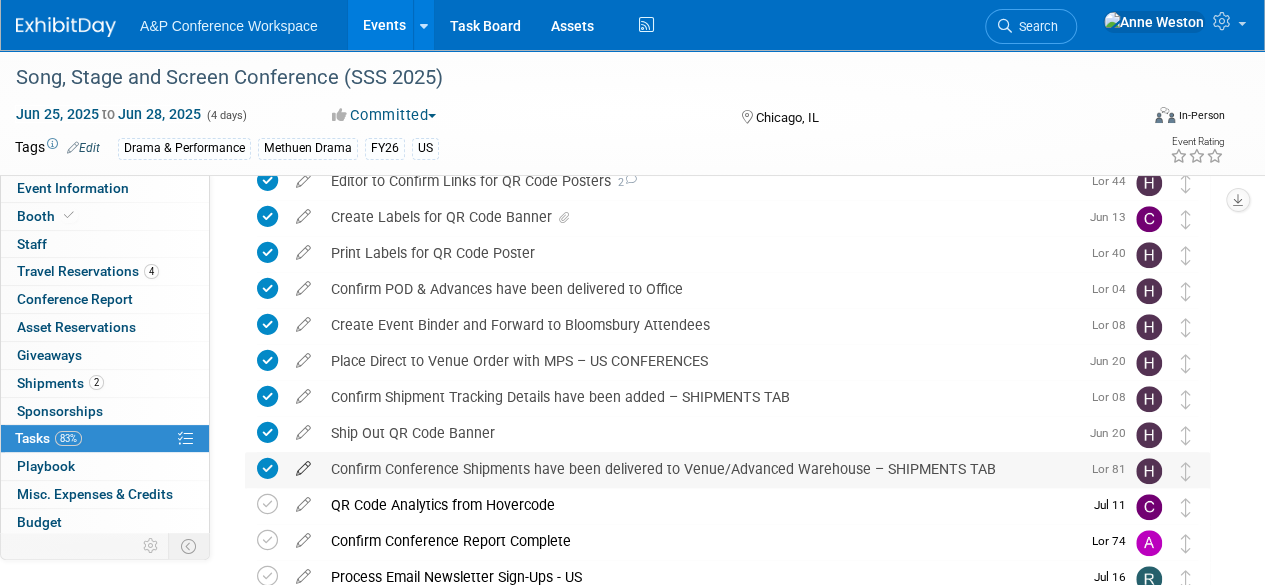 drag, startPoint x: 1000, startPoint y: 469, endPoint x: 320, endPoint y: 458, distance: 680.089 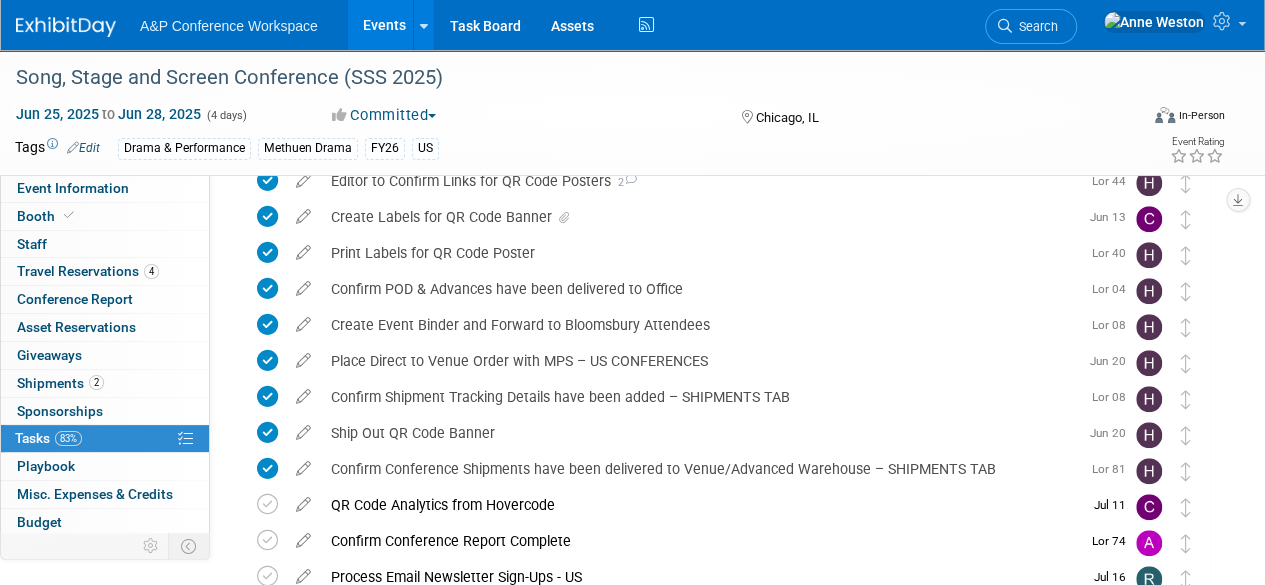 drag, startPoint x: 376, startPoint y: 459, endPoint x: 404, endPoint y: 461, distance: 28.071337 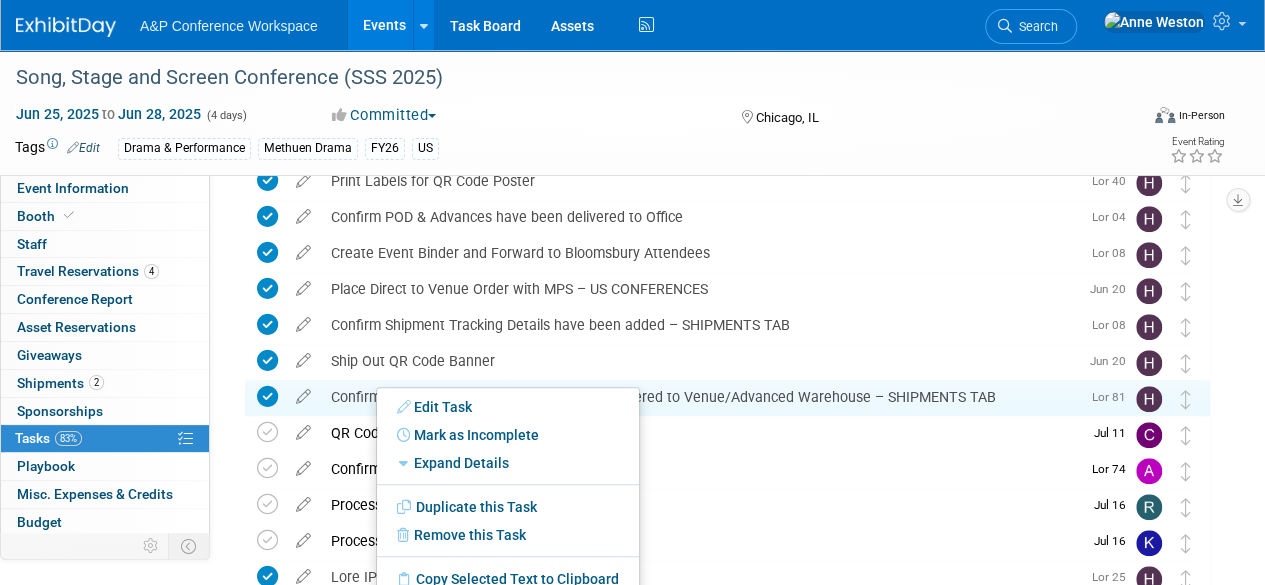scroll, scrollTop: 800, scrollLeft: 0, axis: vertical 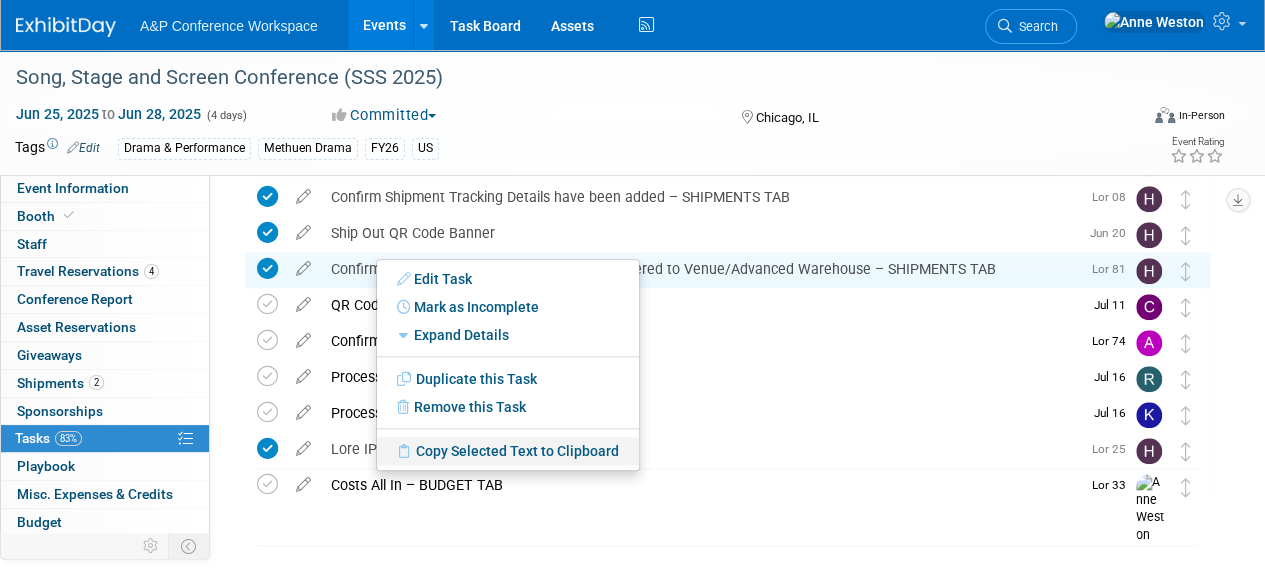 click on "Copy Selected Text to Clipboard" at bounding box center [508, 451] 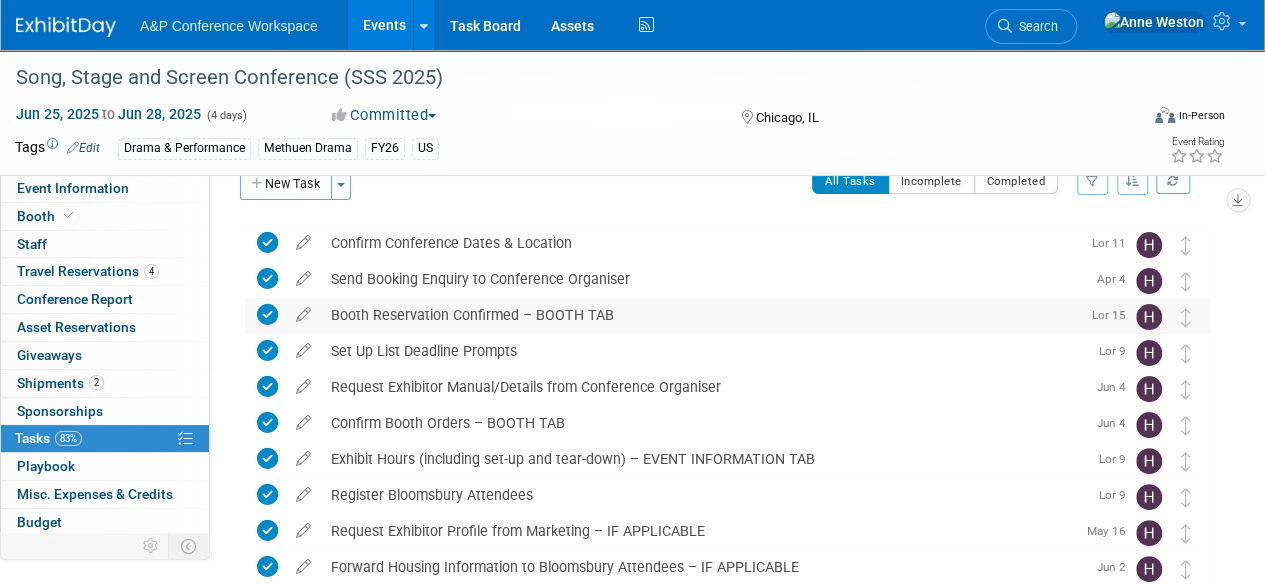 scroll, scrollTop: 0, scrollLeft: 0, axis: both 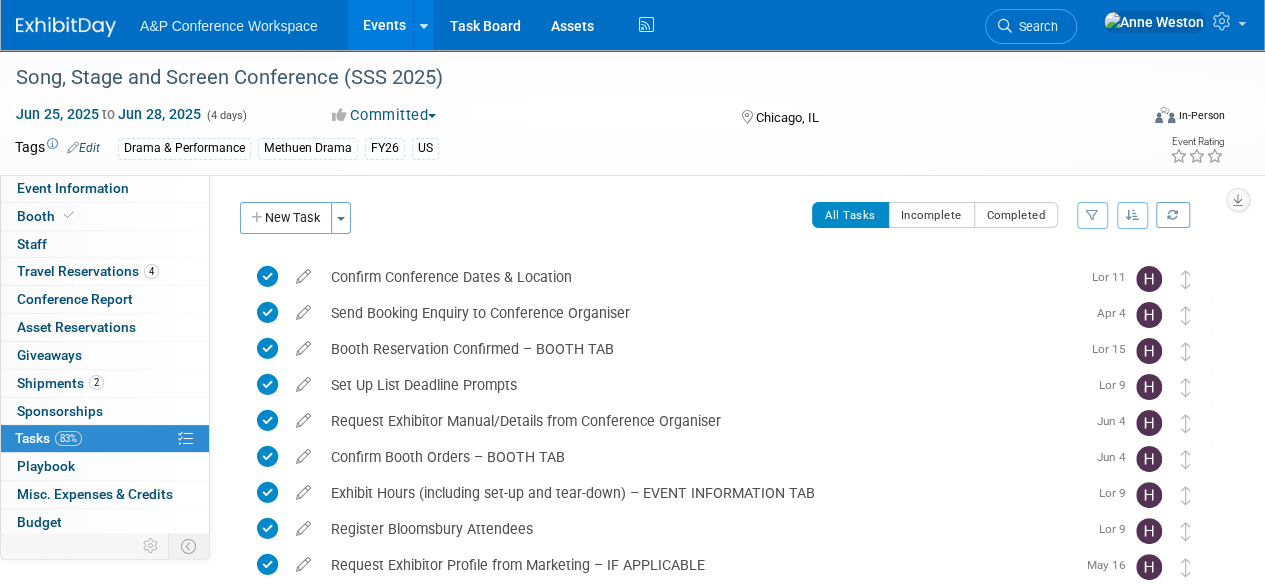 click at bounding box center [66, 27] 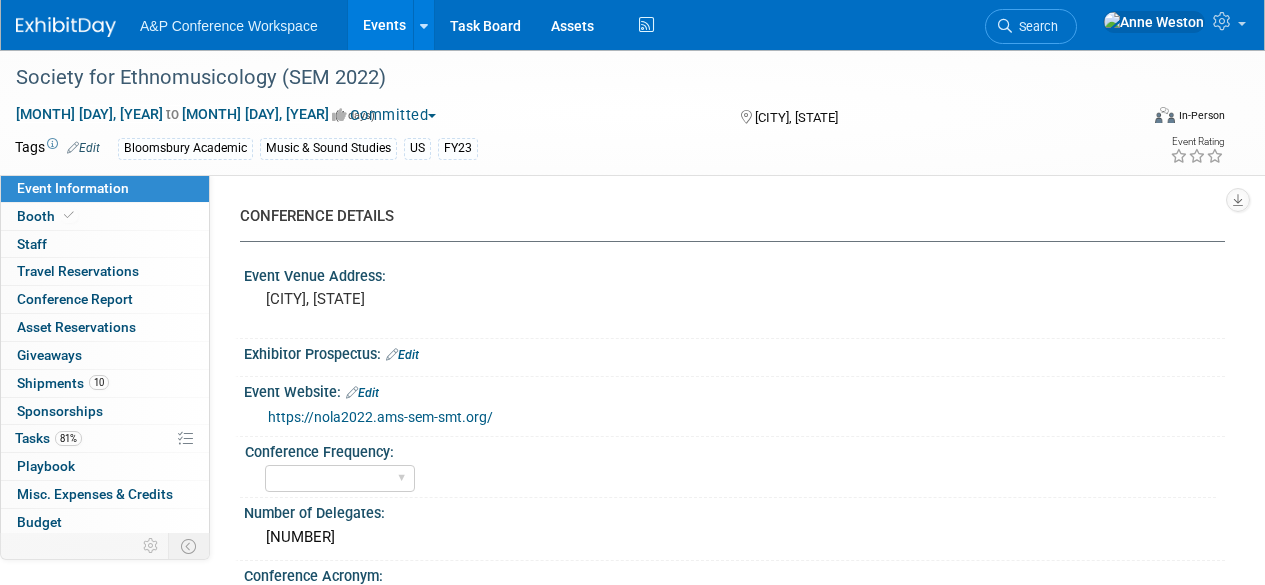 scroll, scrollTop: 0, scrollLeft: 0, axis: both 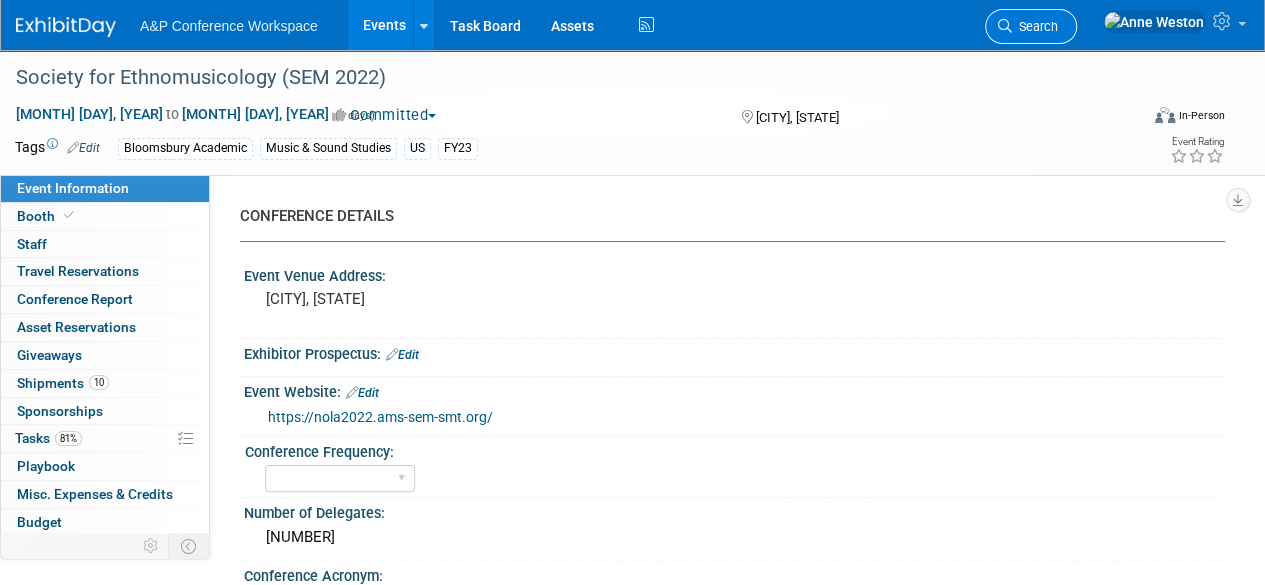 click at bounding box center (1005, 26) 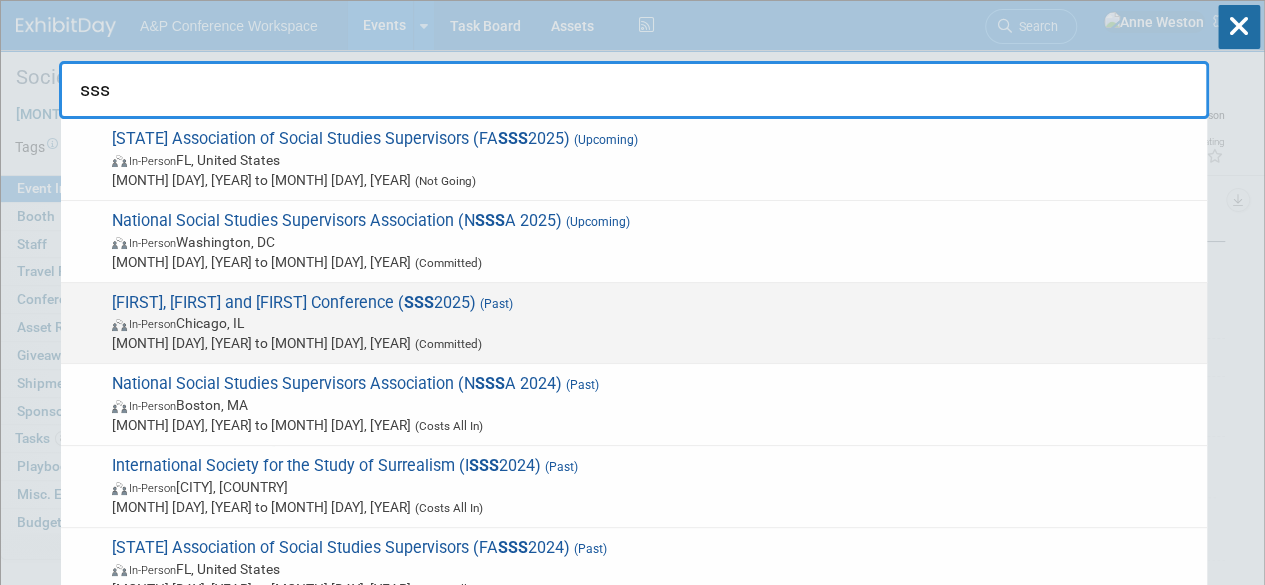 type on "sss" 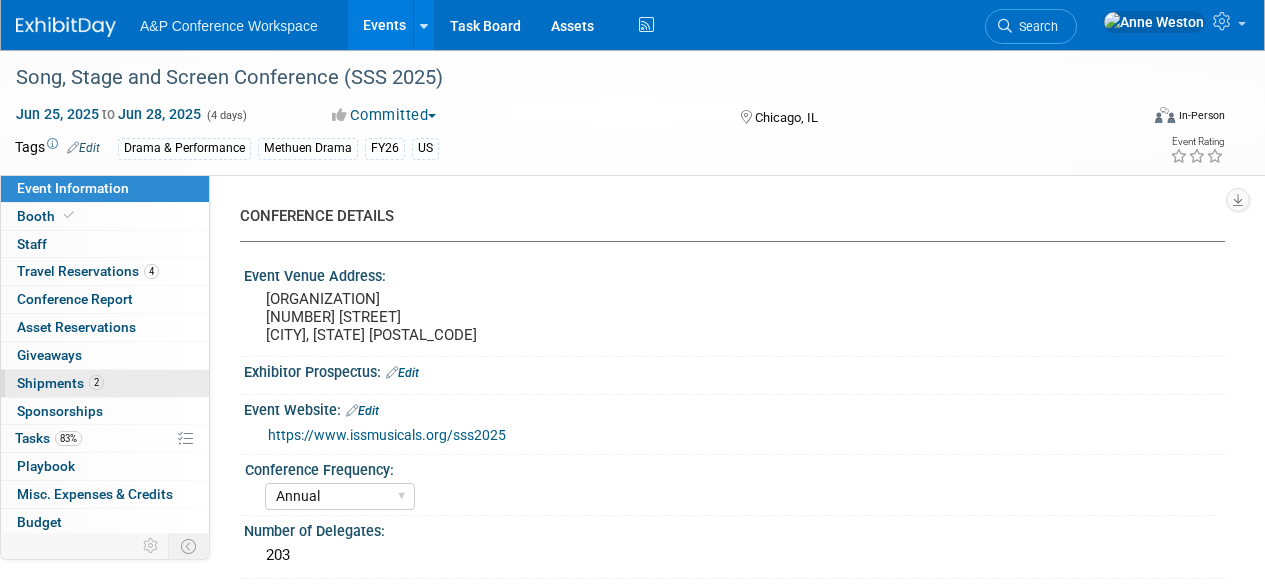 scroll, scrollTop: 0, scrollLeft: 0, axis: both 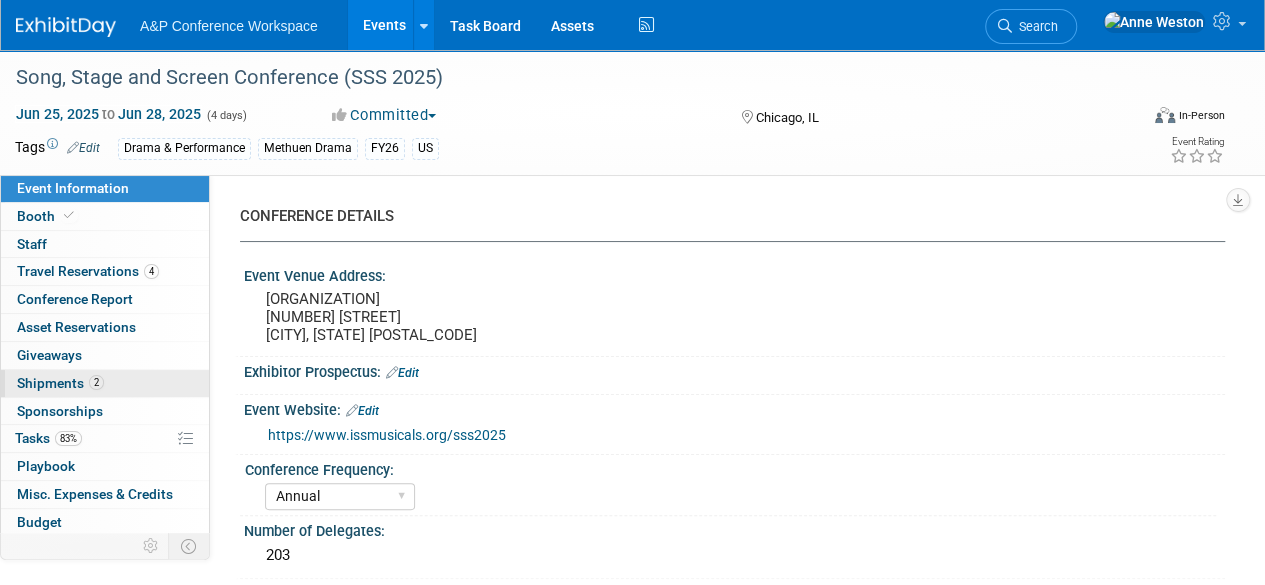 click on "2
Shipments 2" at bounding box center [105, 383] 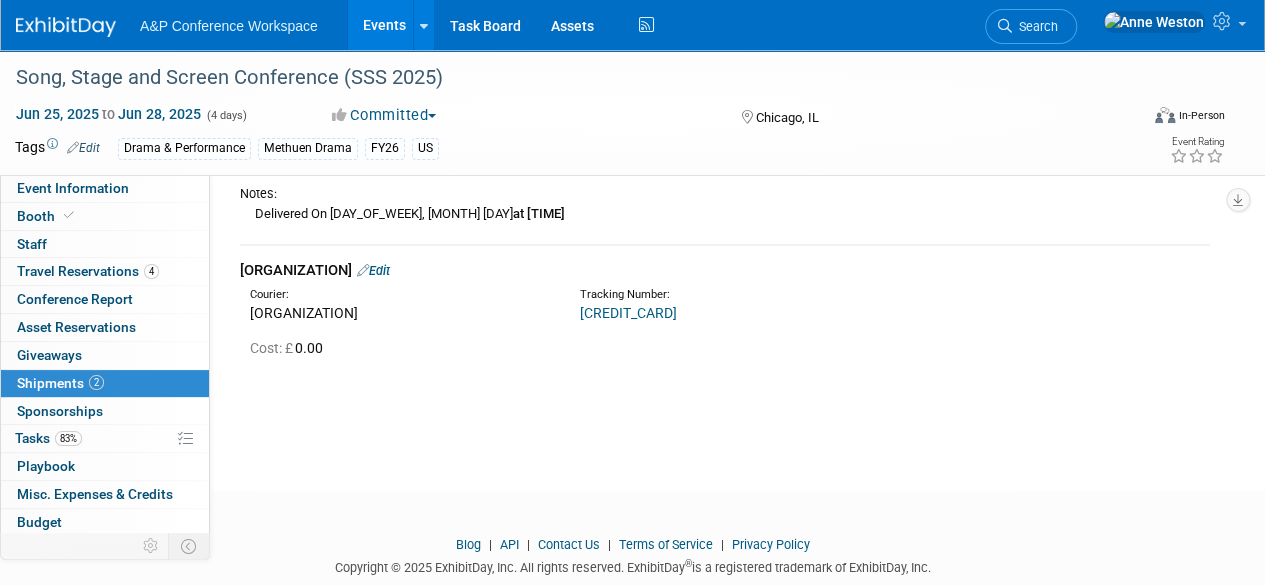 scroll, scrollTop: 0, scrollLeft: 0, axis: both 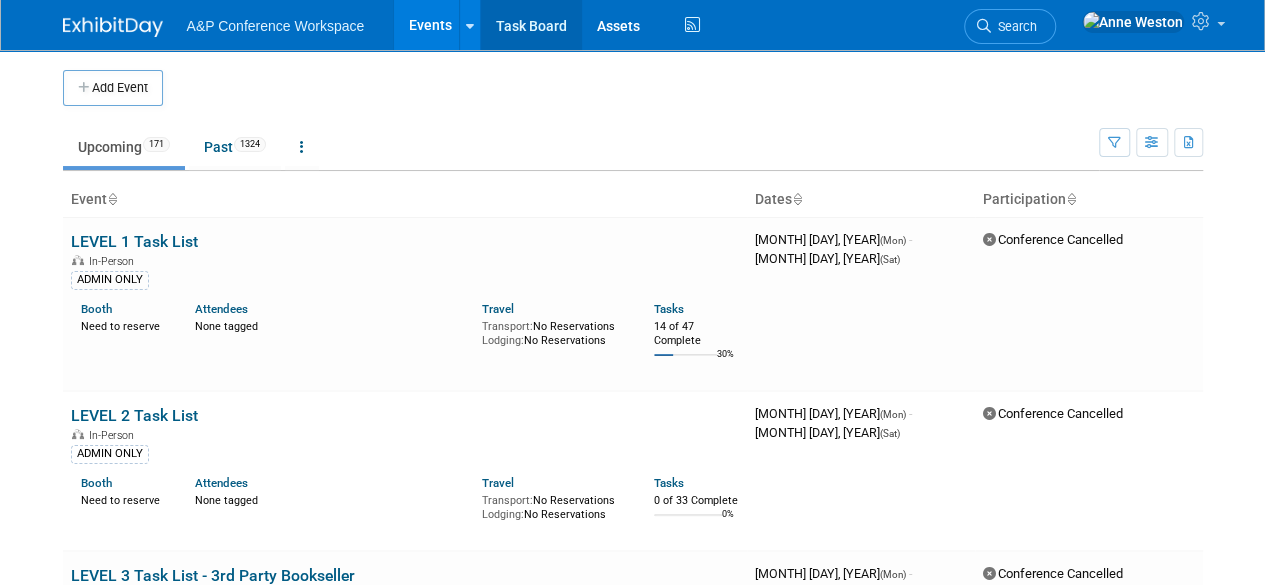 click on "Task Board" at bounding box center (531, 25) 